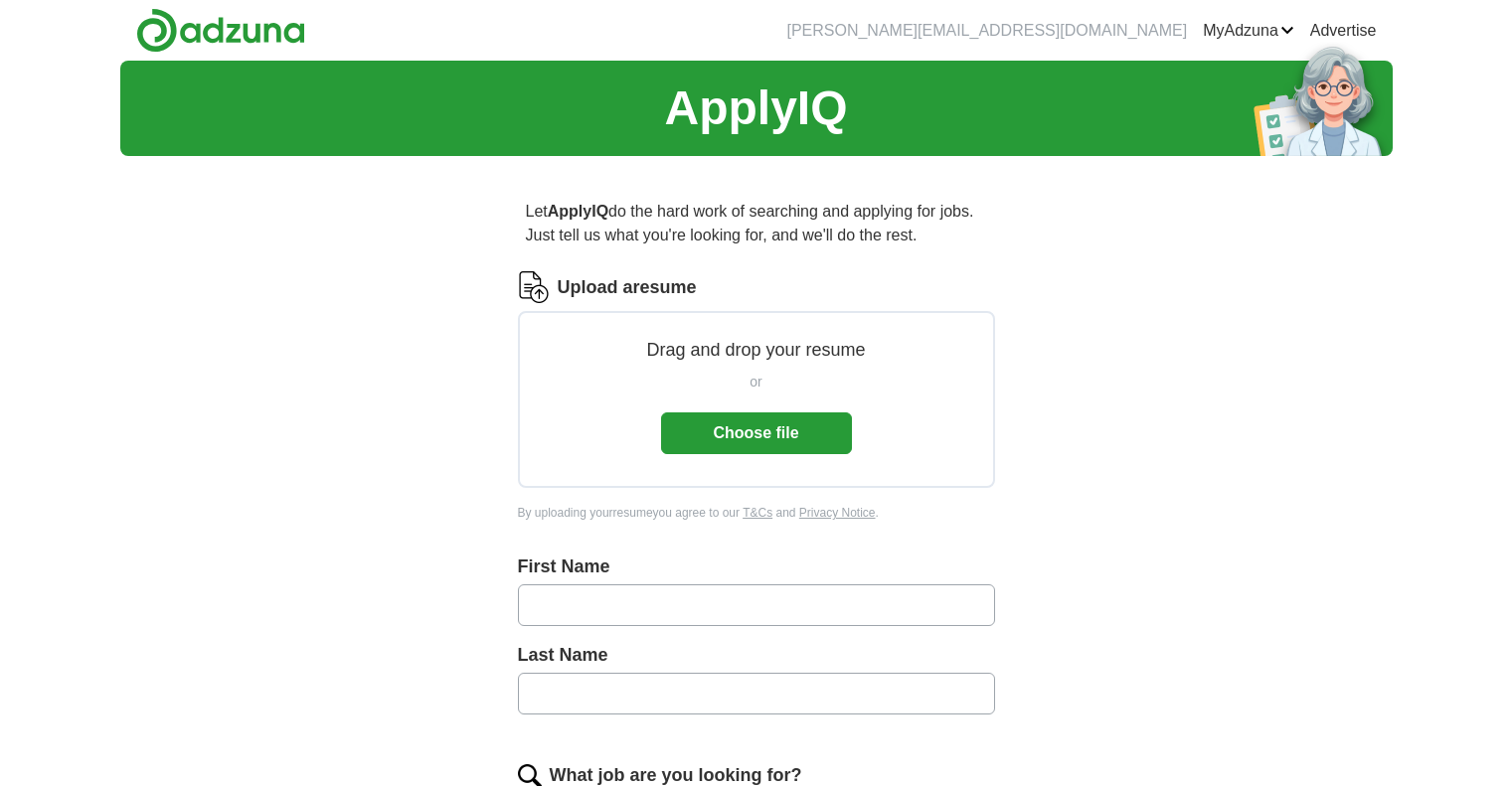 scroll, scrollTop: 0, scrollLeft: 0, axis: both 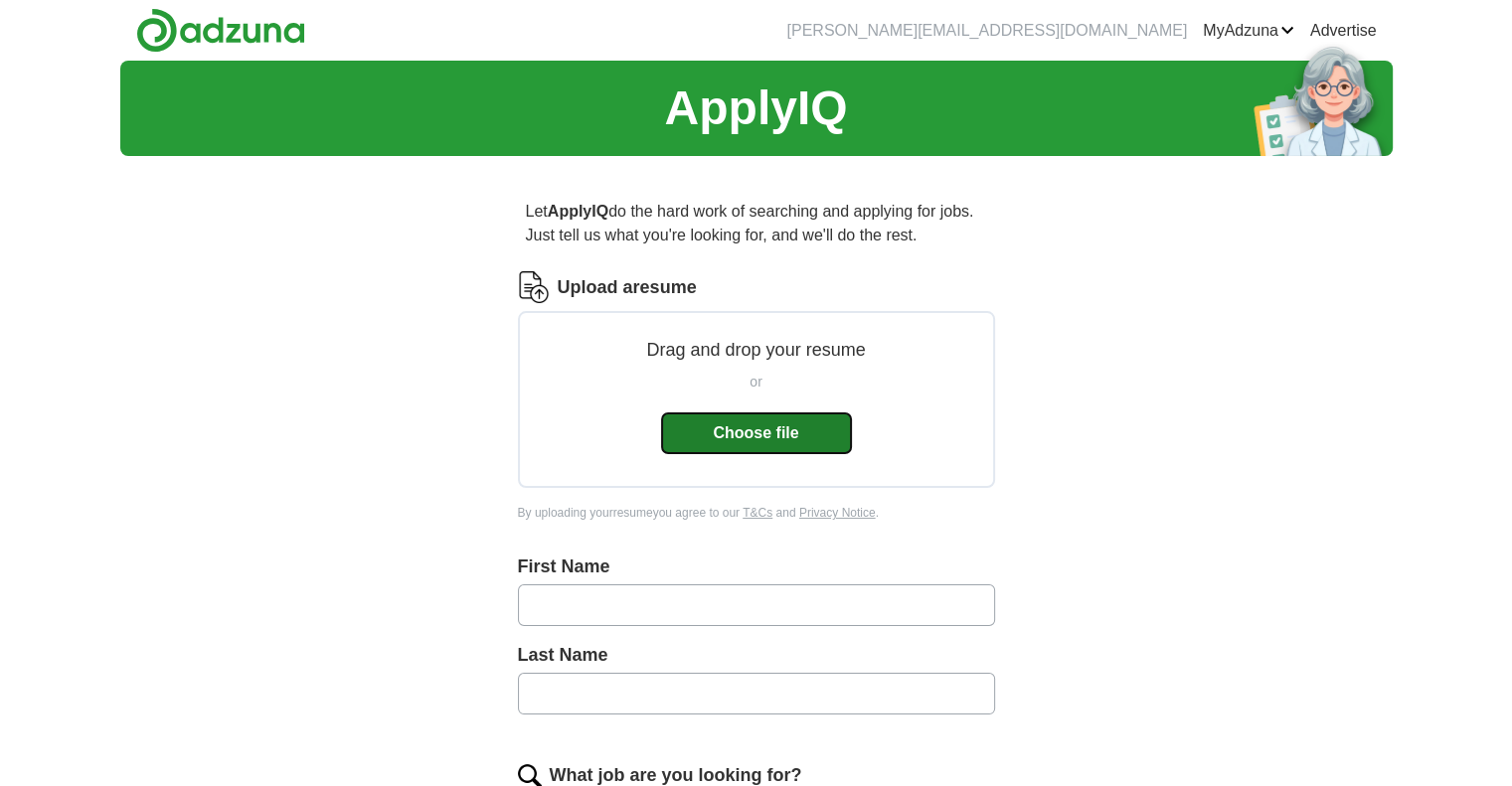 click on "Choose file" at bounding box center (756, 433) 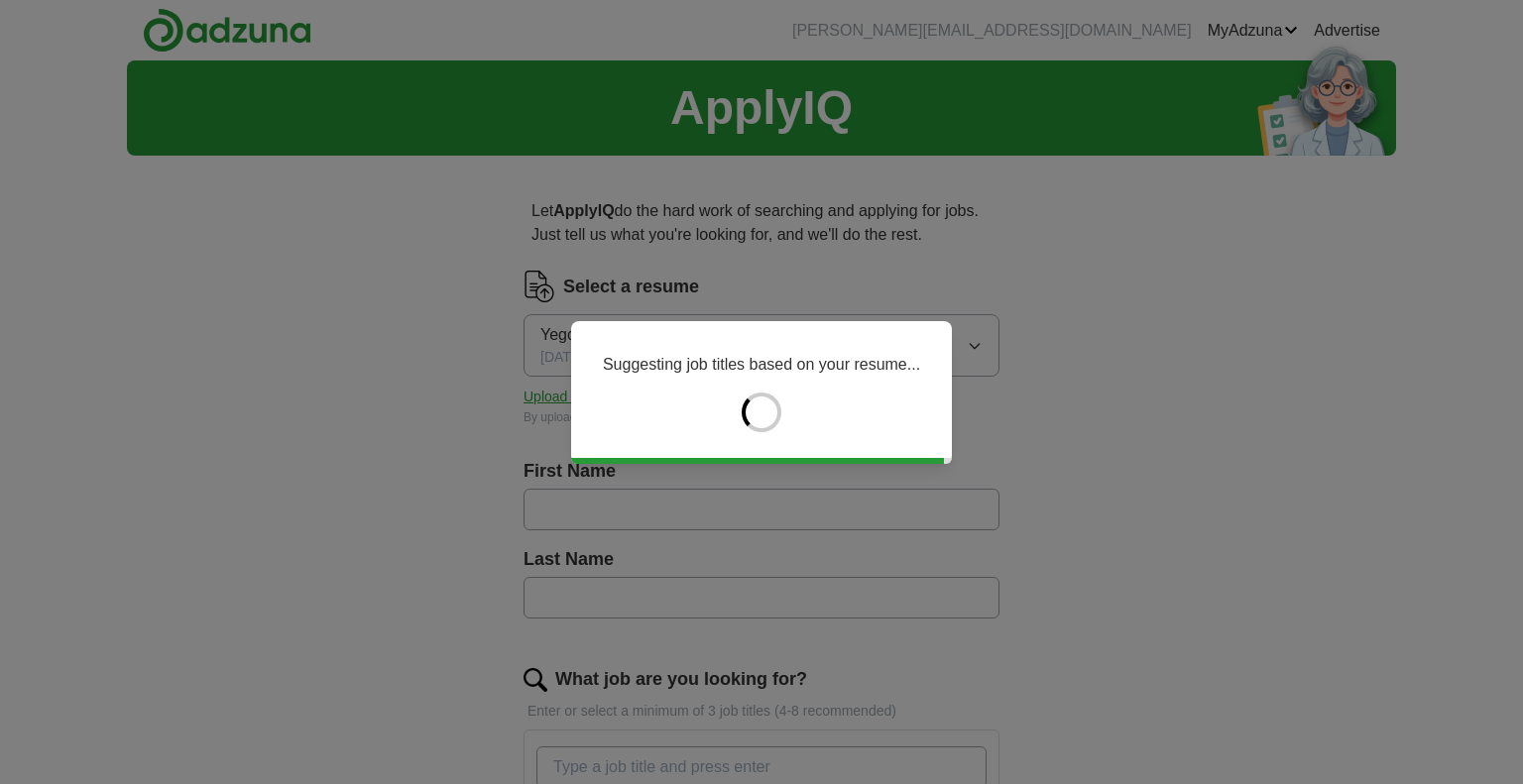 type on "*****" 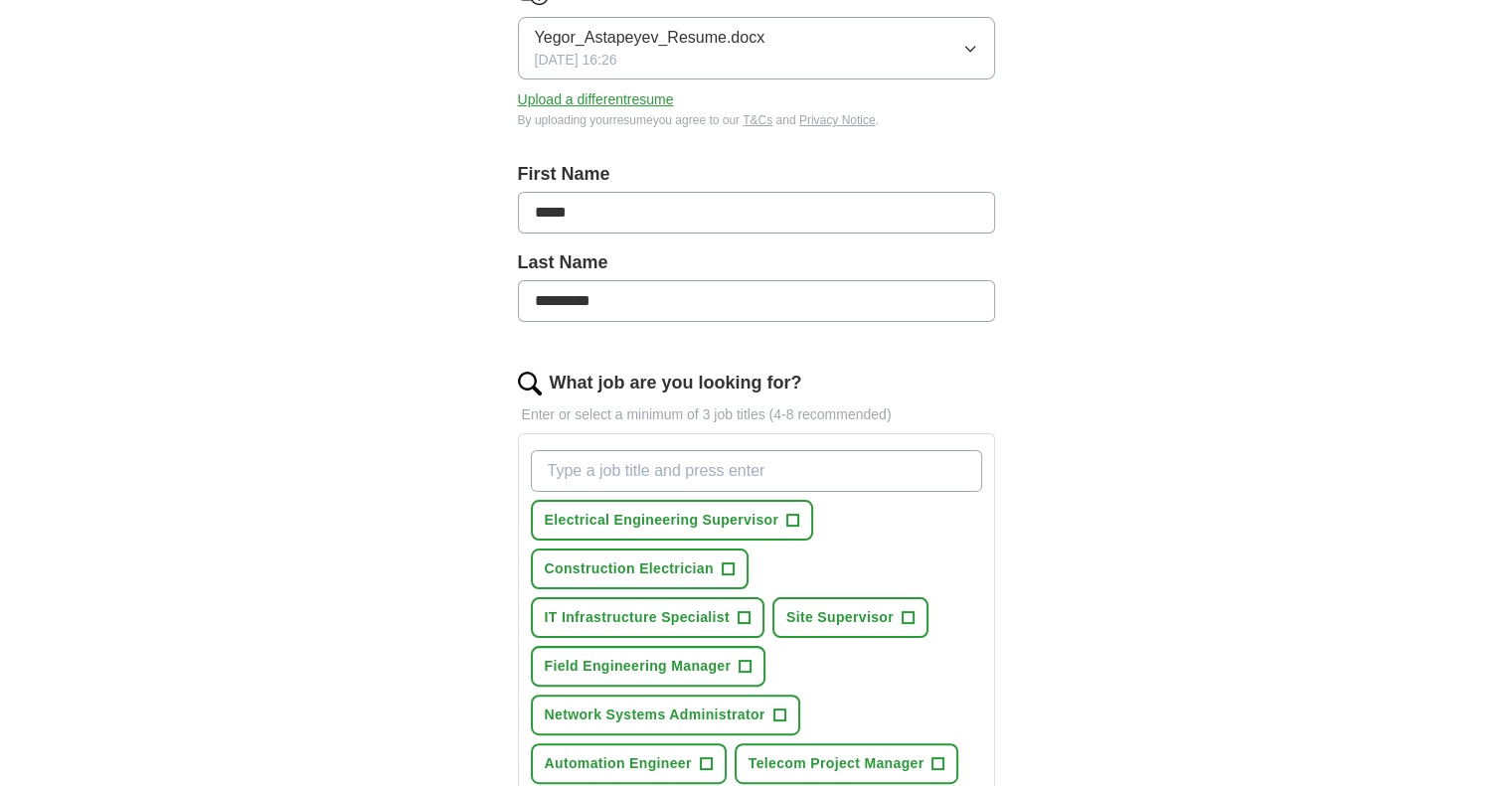 scroll, scrollTop: 397, scrollLeft: 0, axis: vertical 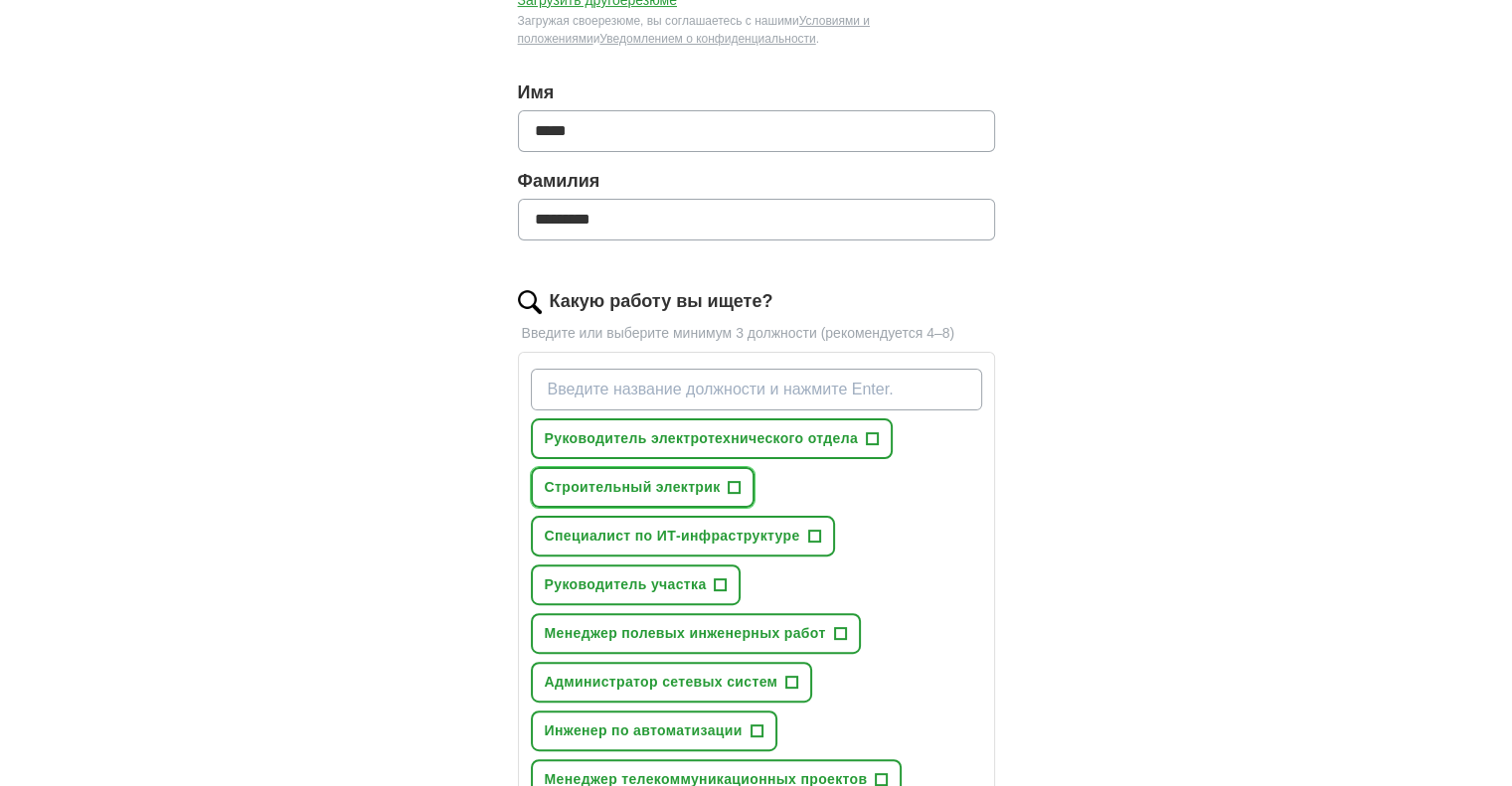 click on "+" at bounding box center [735, 486] 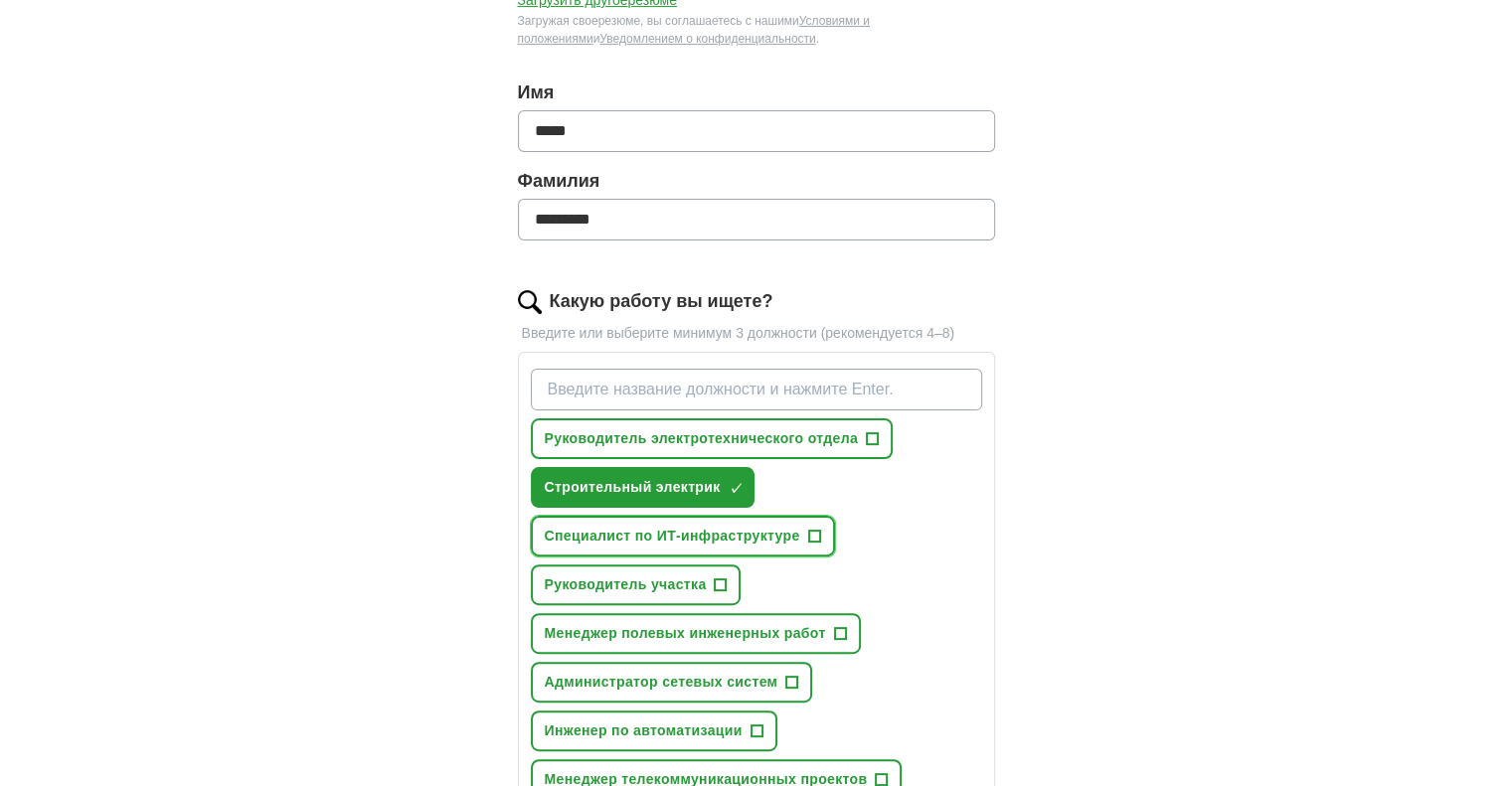 click on "+" at bounding box center [814, 535] 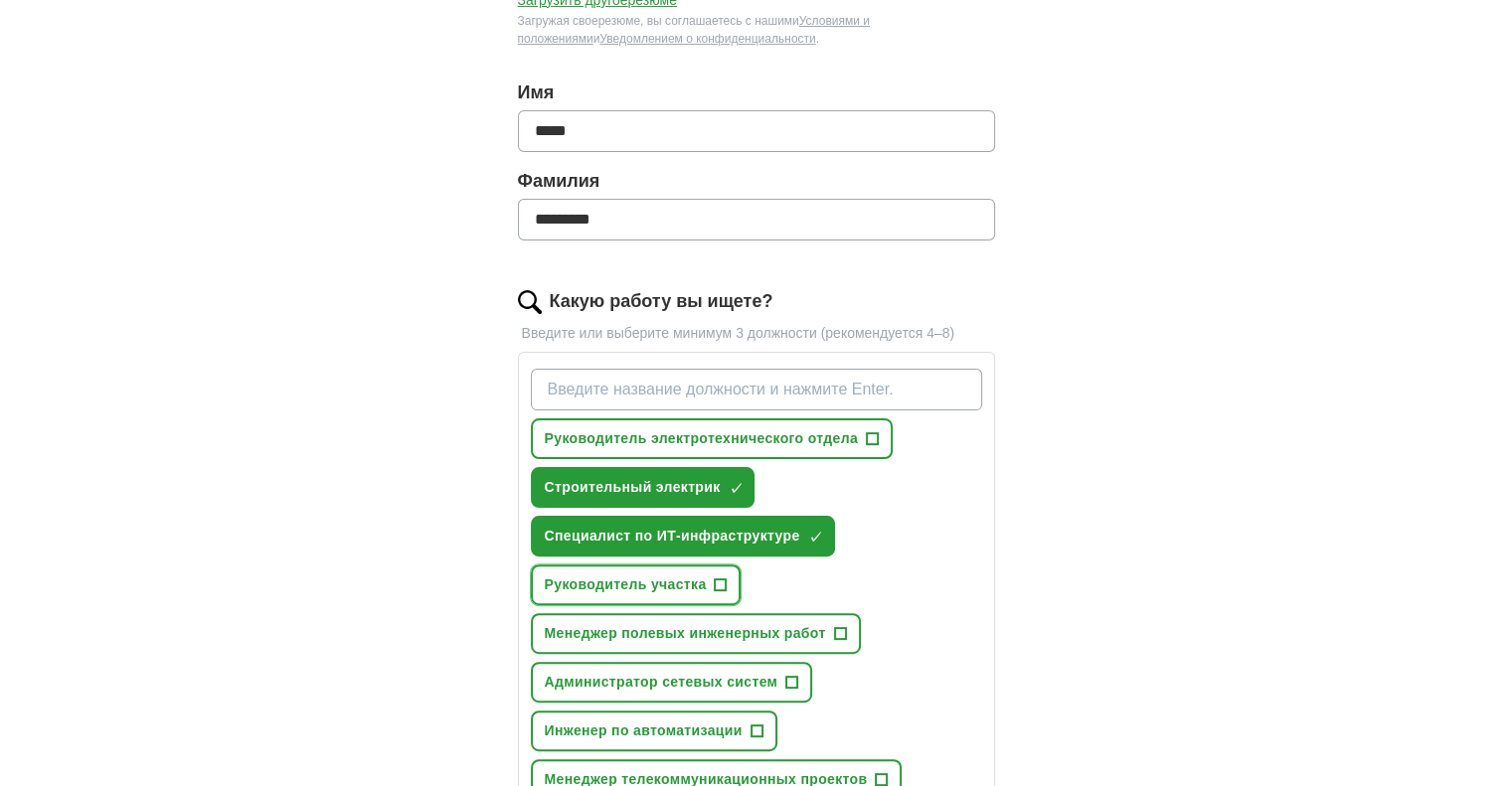 click on "+" at bounding box center [721, 583] 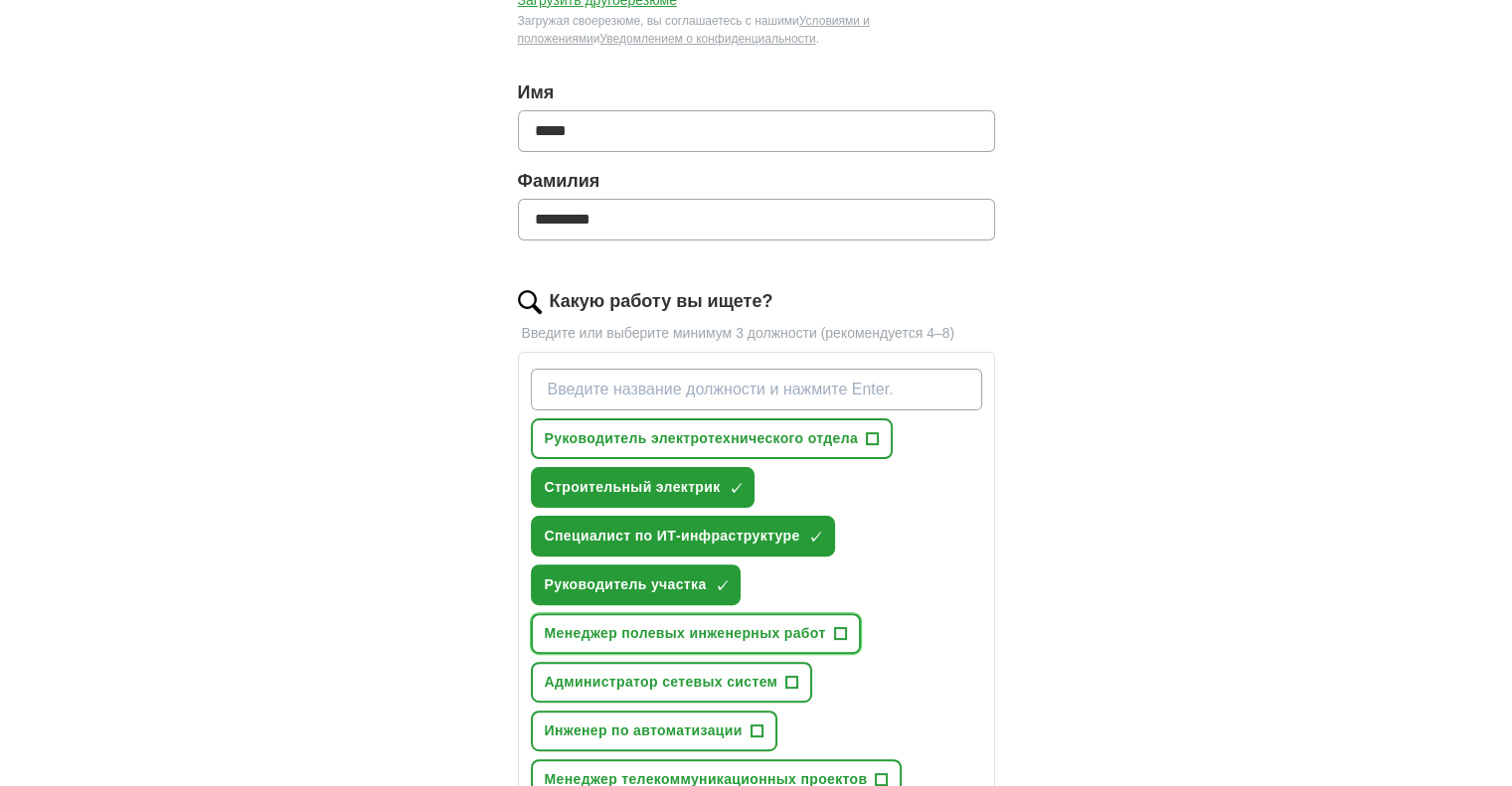 click on "+" at bounding box center (840, 632) 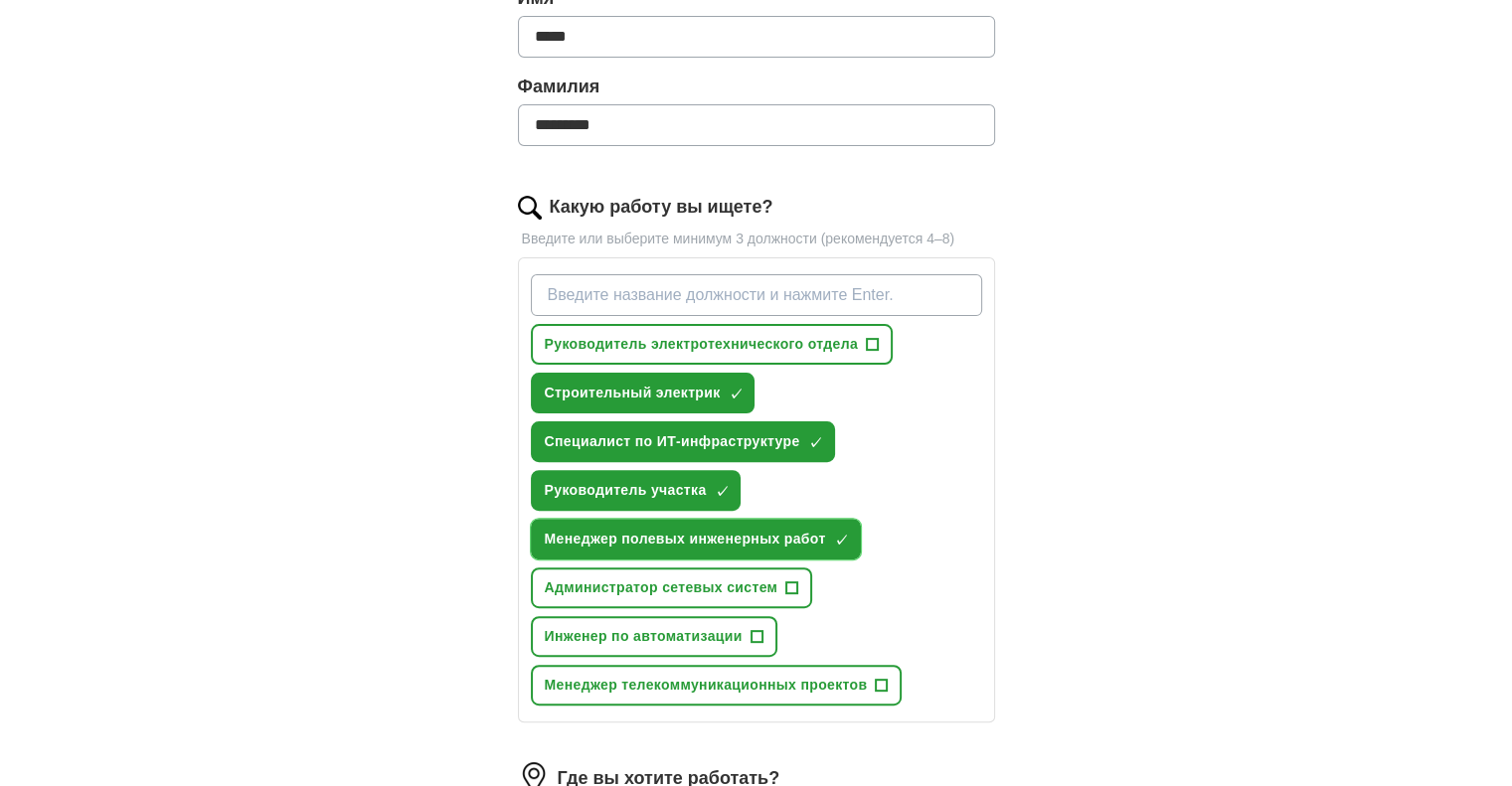 scroll, scrollTop: 521, scrollLeft: 0, axis: vertical 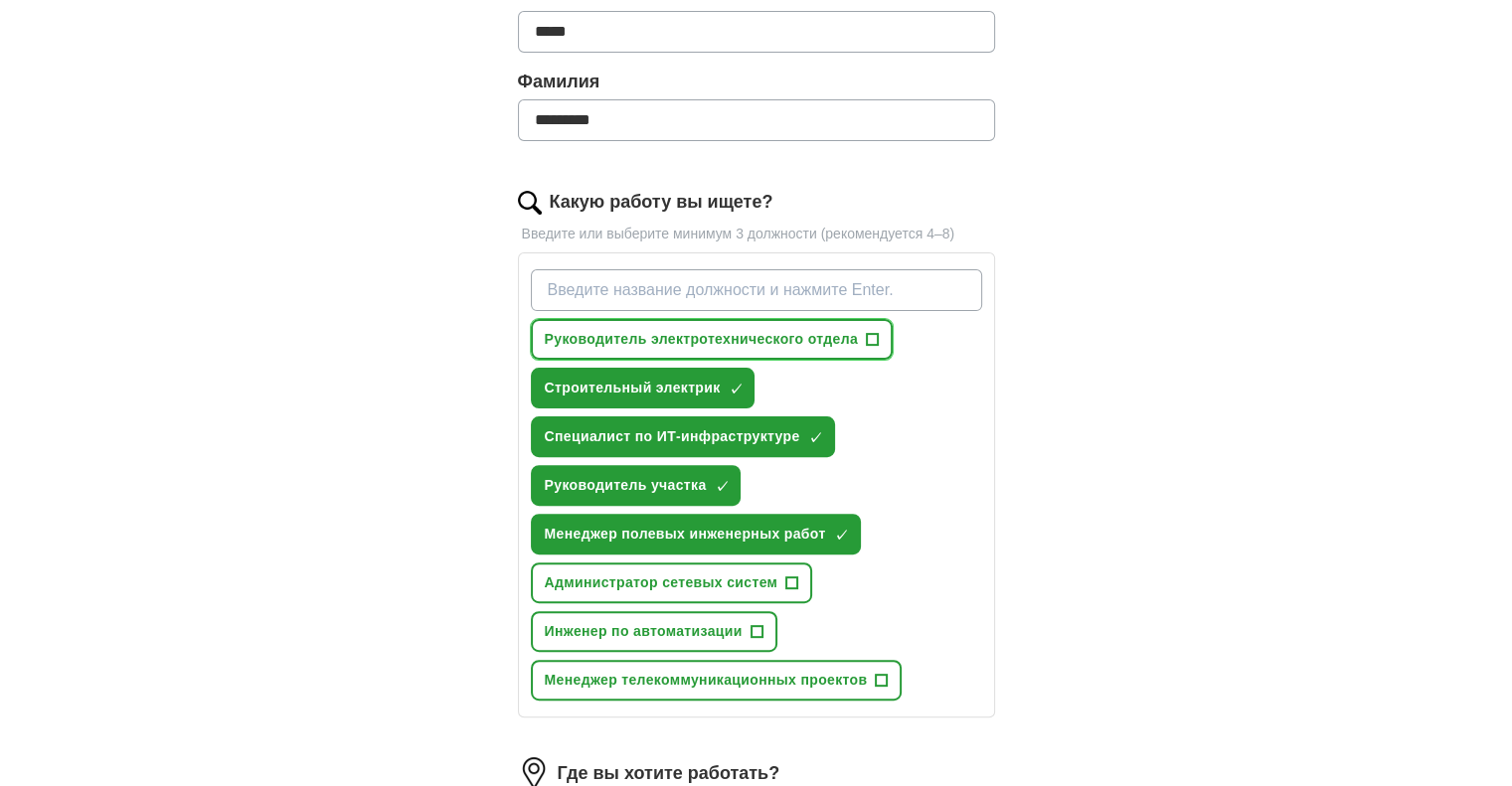 click on "Руководитель электротехнического отдела +" at bounding box center [712, 339] 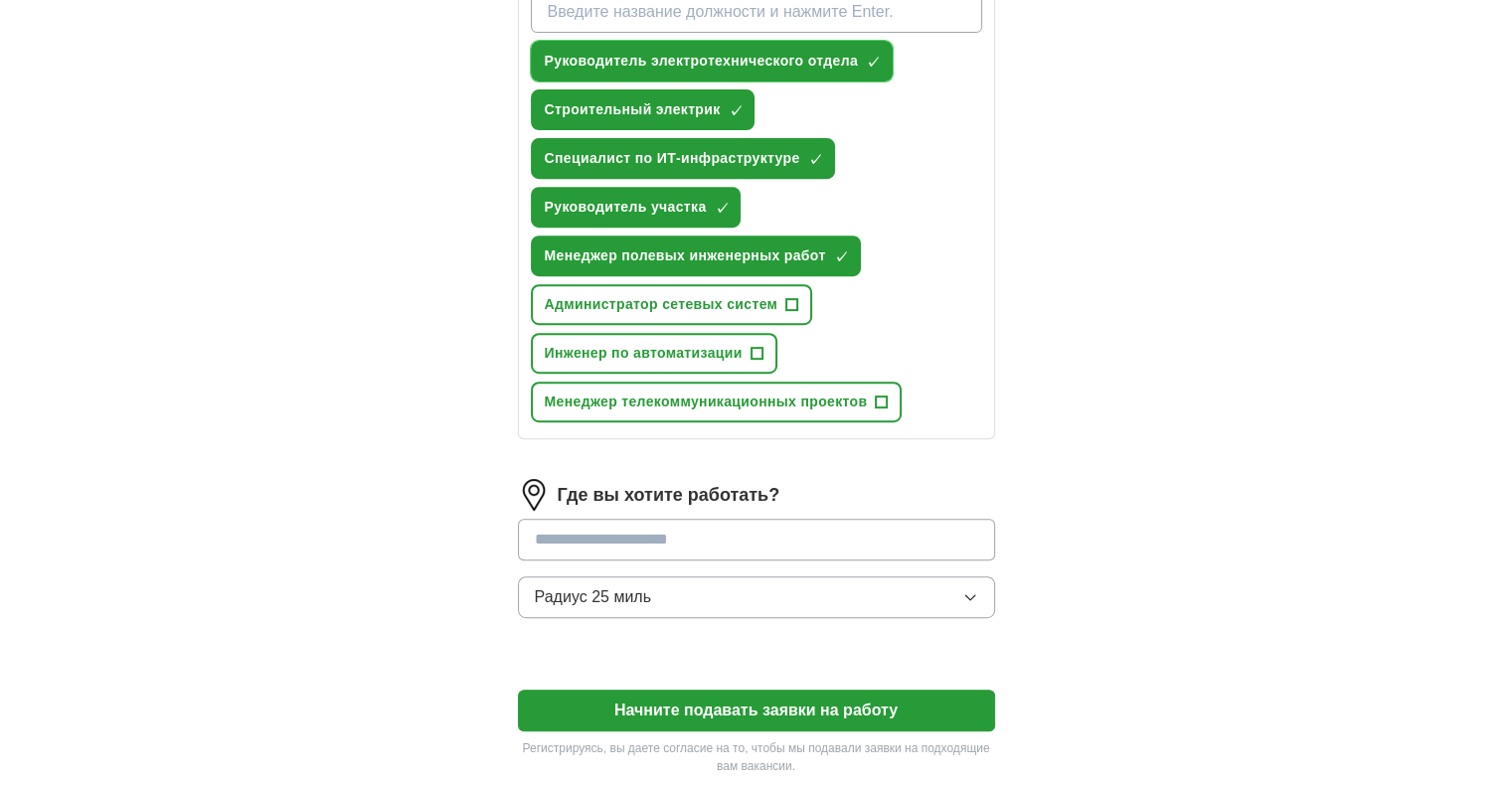 scroll, scrollTop: 819, scrollLeft: 0, axis: vertical 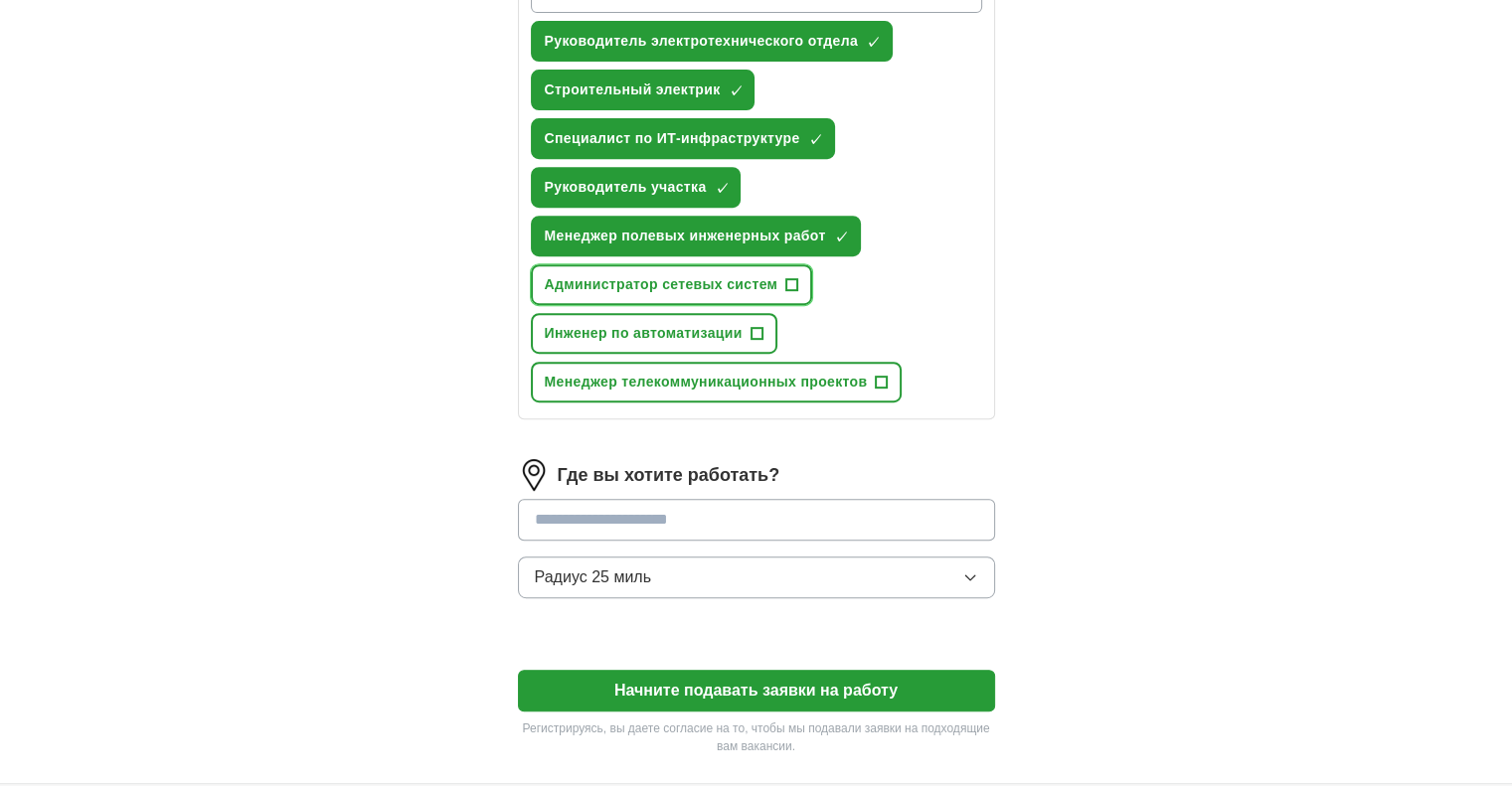 click on "+" at bounding box center (792, 283) 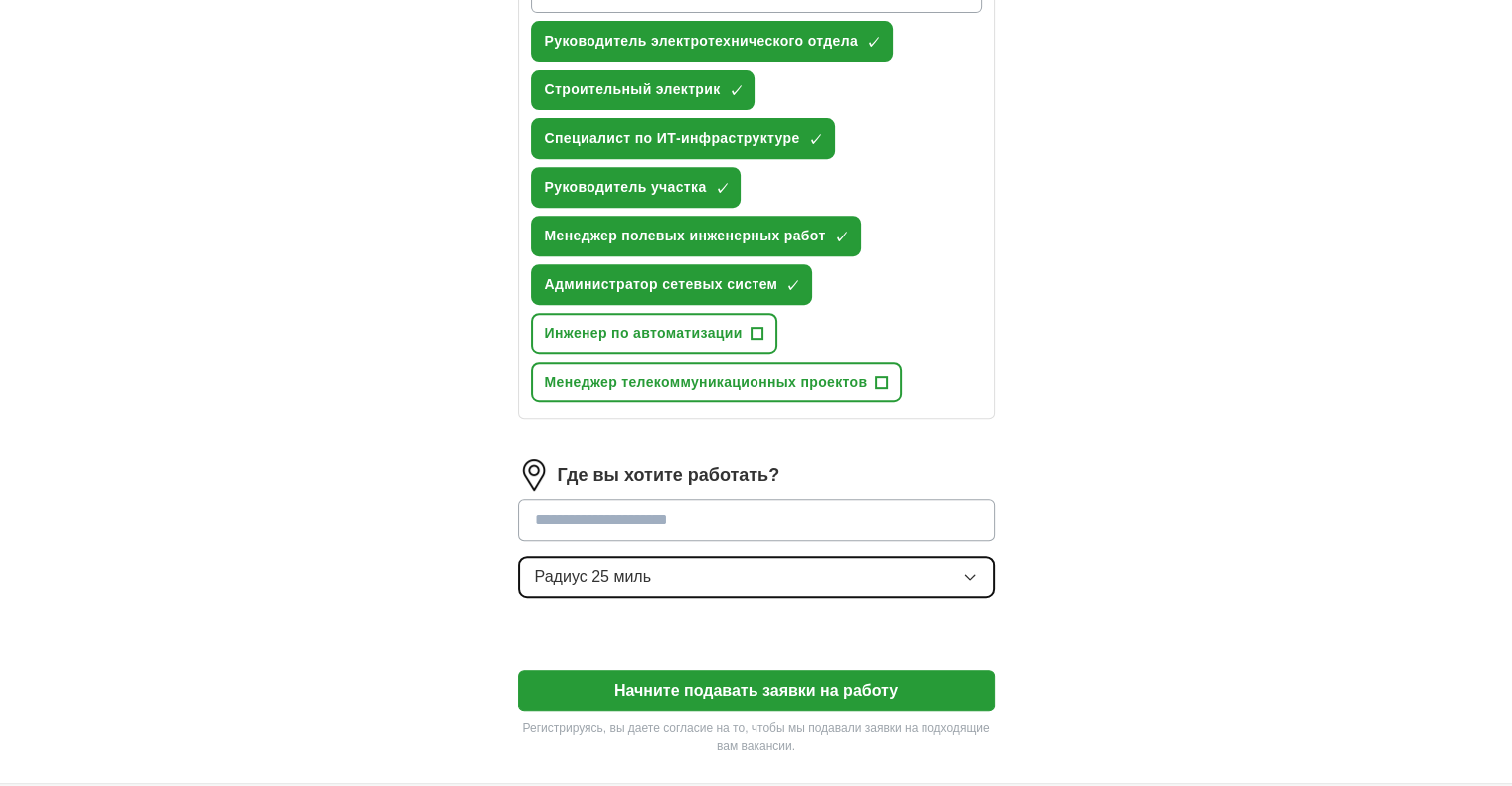 click on "Радиус 25 миль" at bounding box center (756, 577) 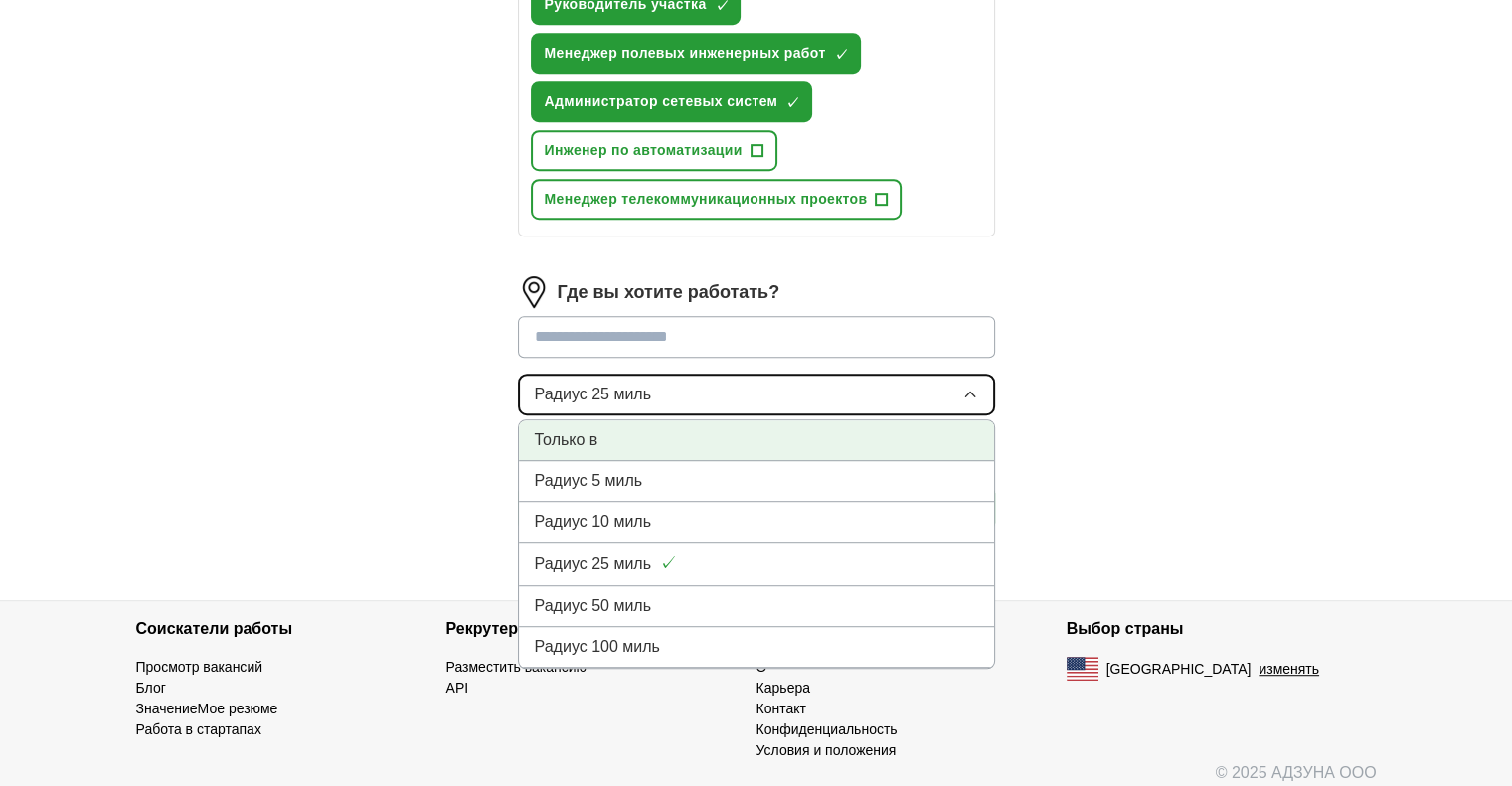 scroll, scrollTop: 1006, scrollLeft: 0, axis: vertical 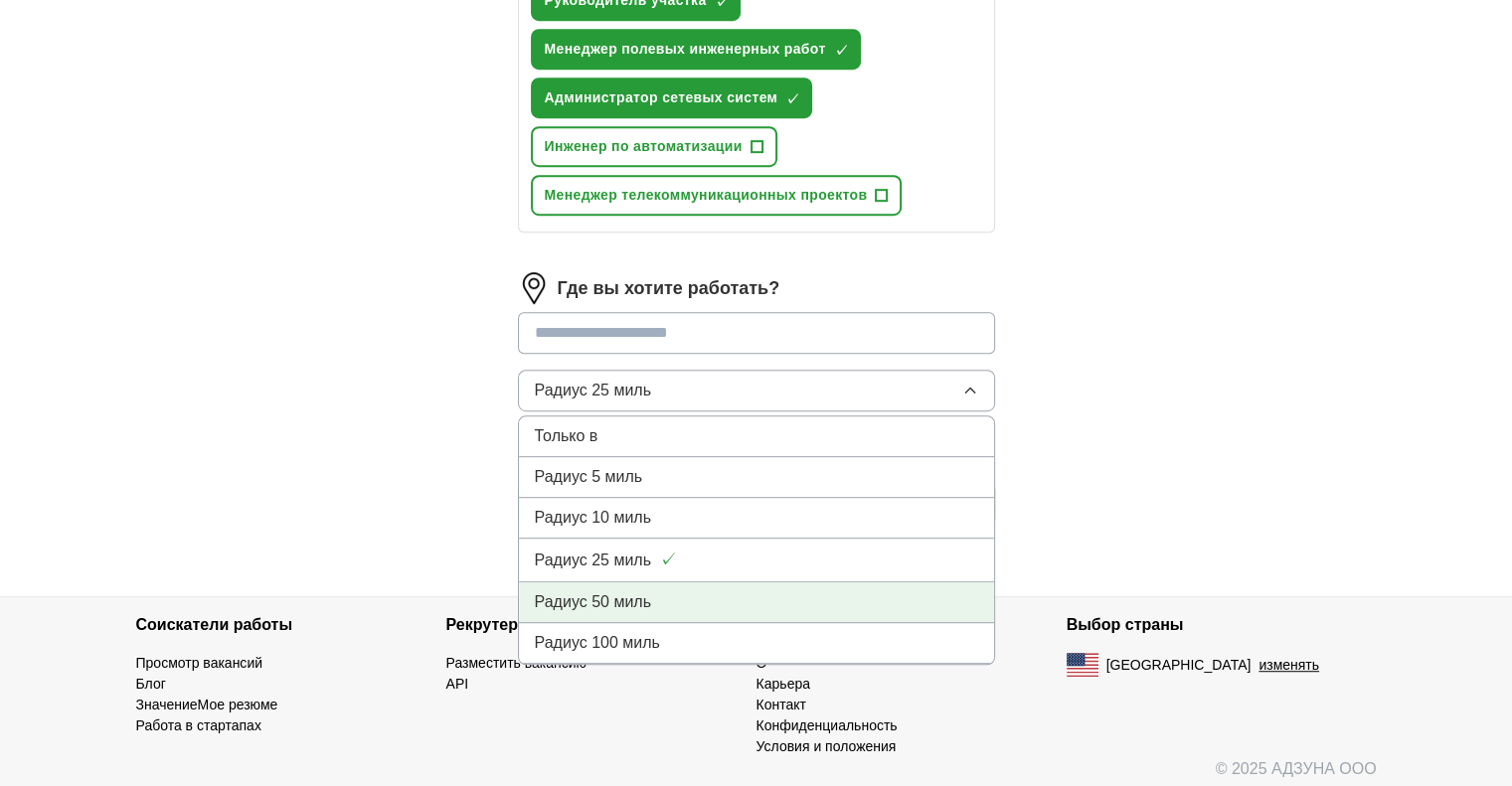 click on "Радиус 50 миль" at bounding box center [756, 602] 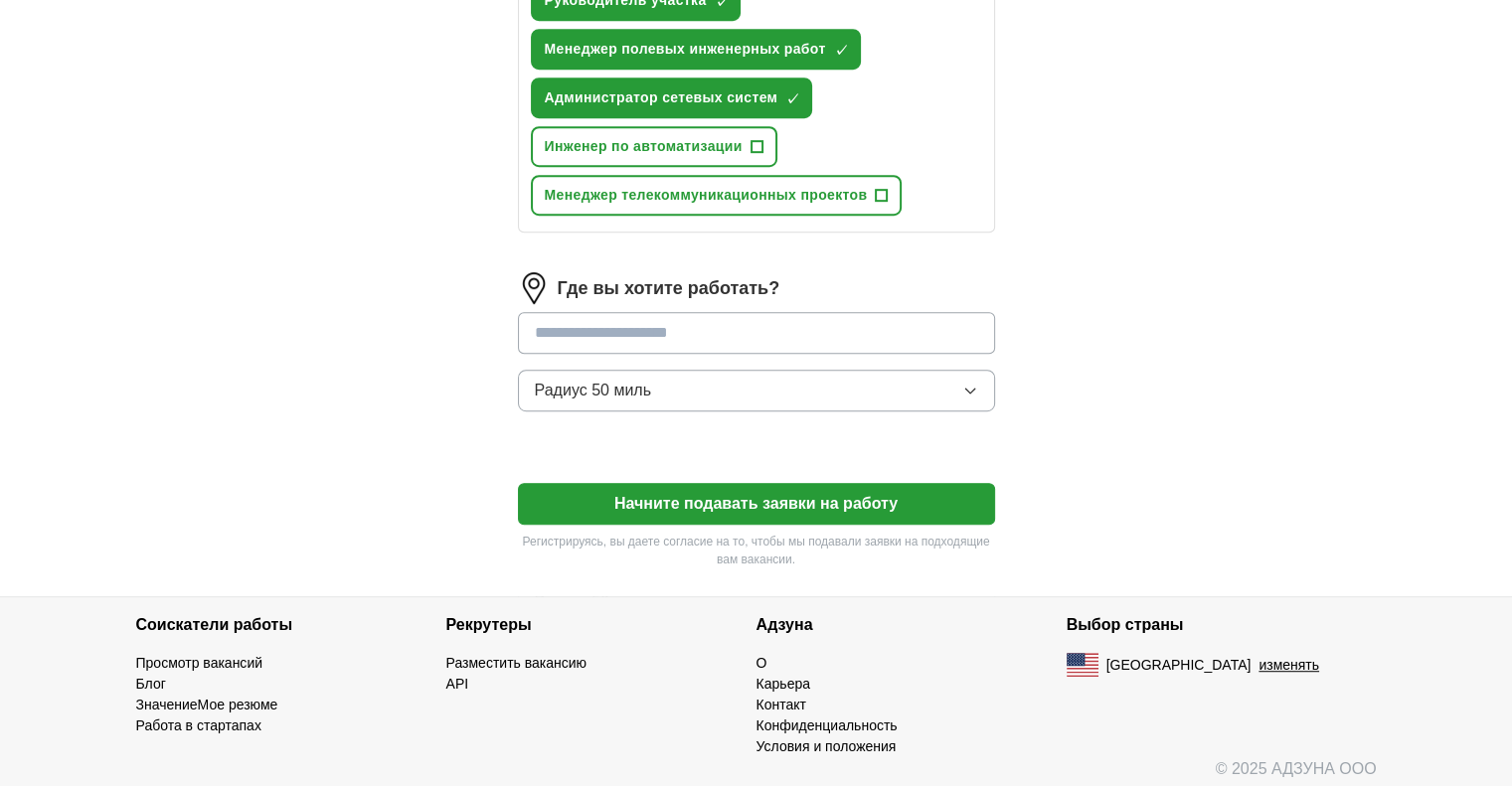 click at bounding box center [756, 333] 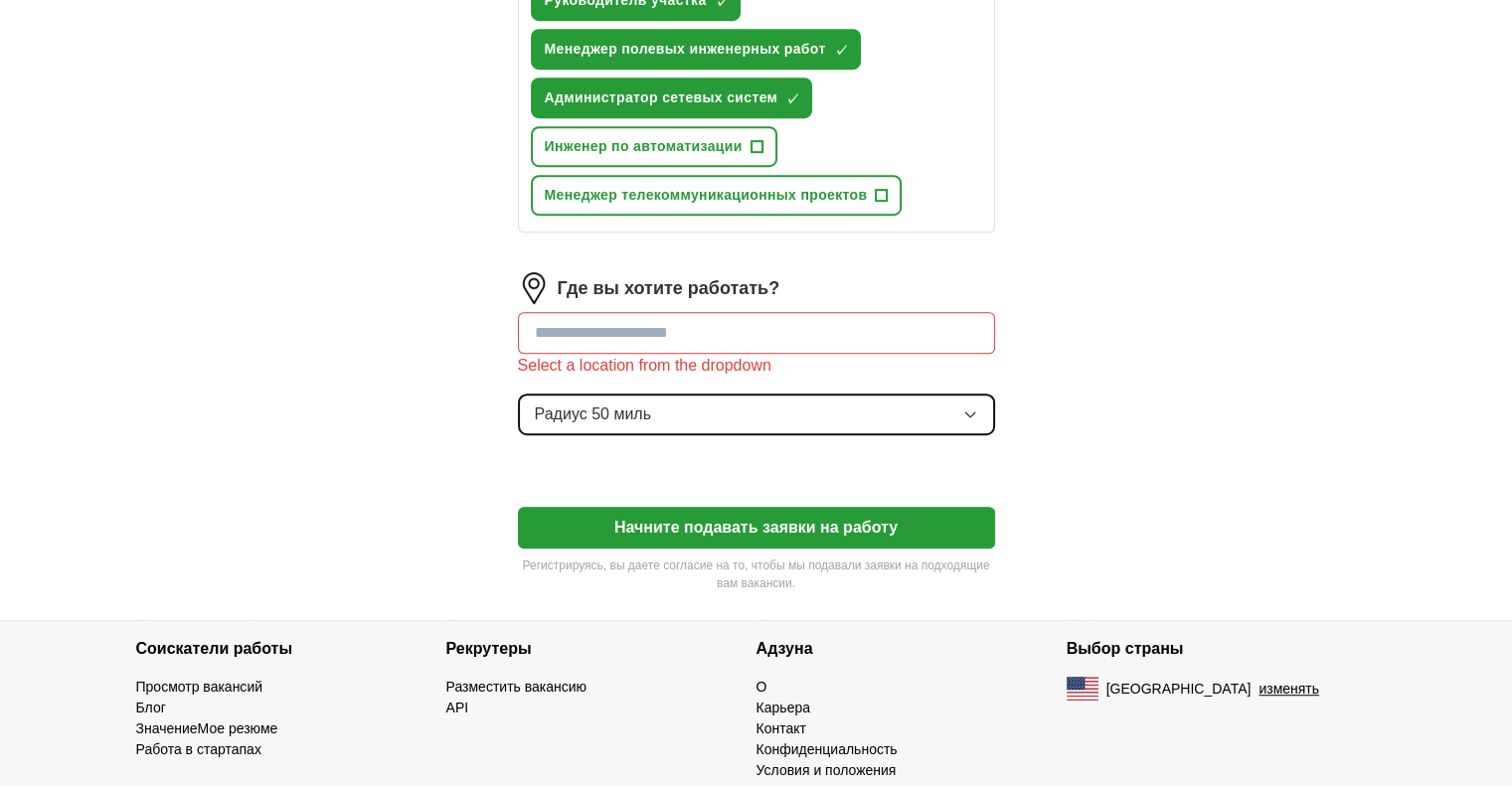 click on "Радиус 50 миль" at bounding box center [756, 414] 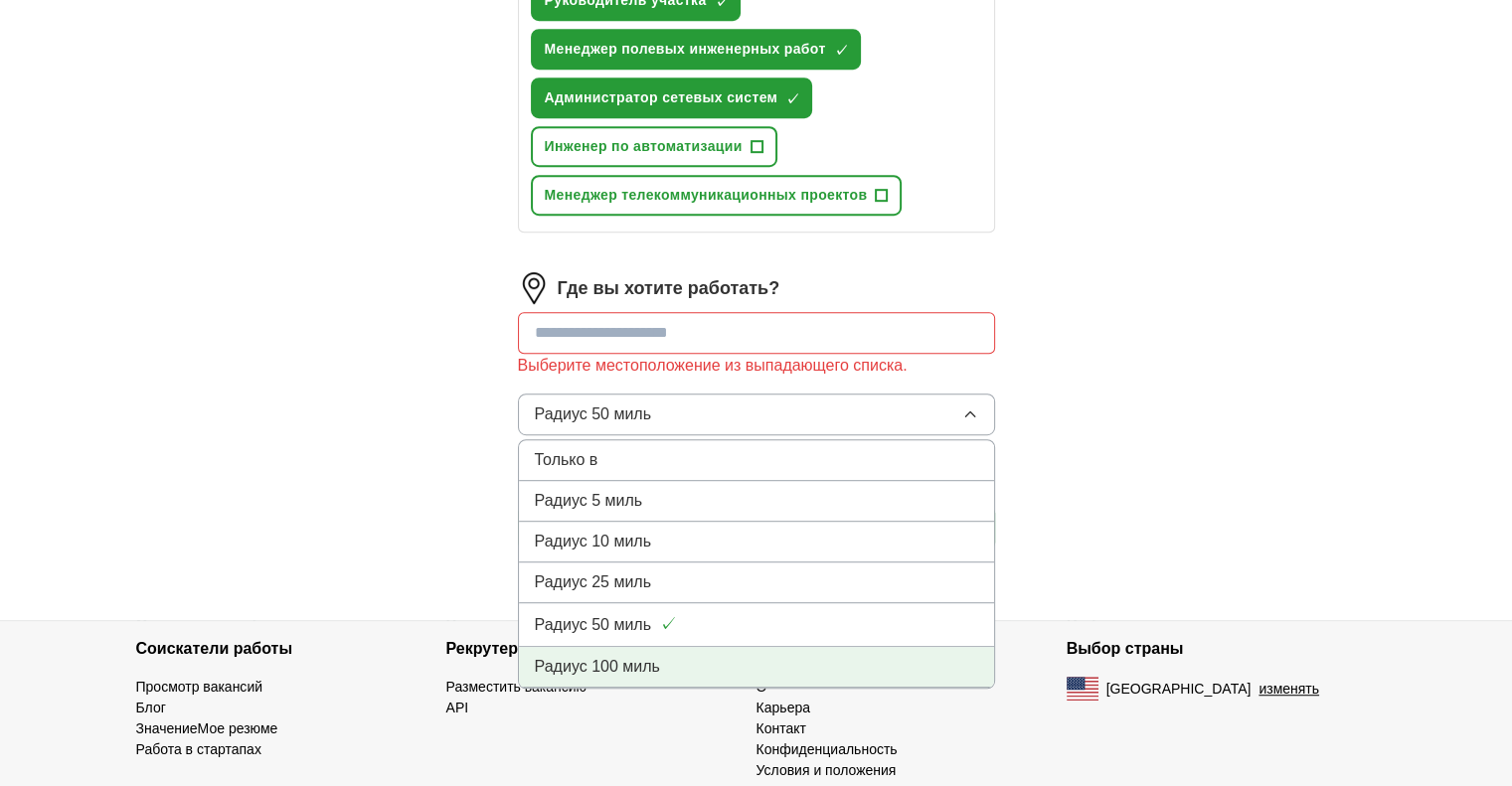 click on "Радиус 100 миль" at bounding box center (597, 666) 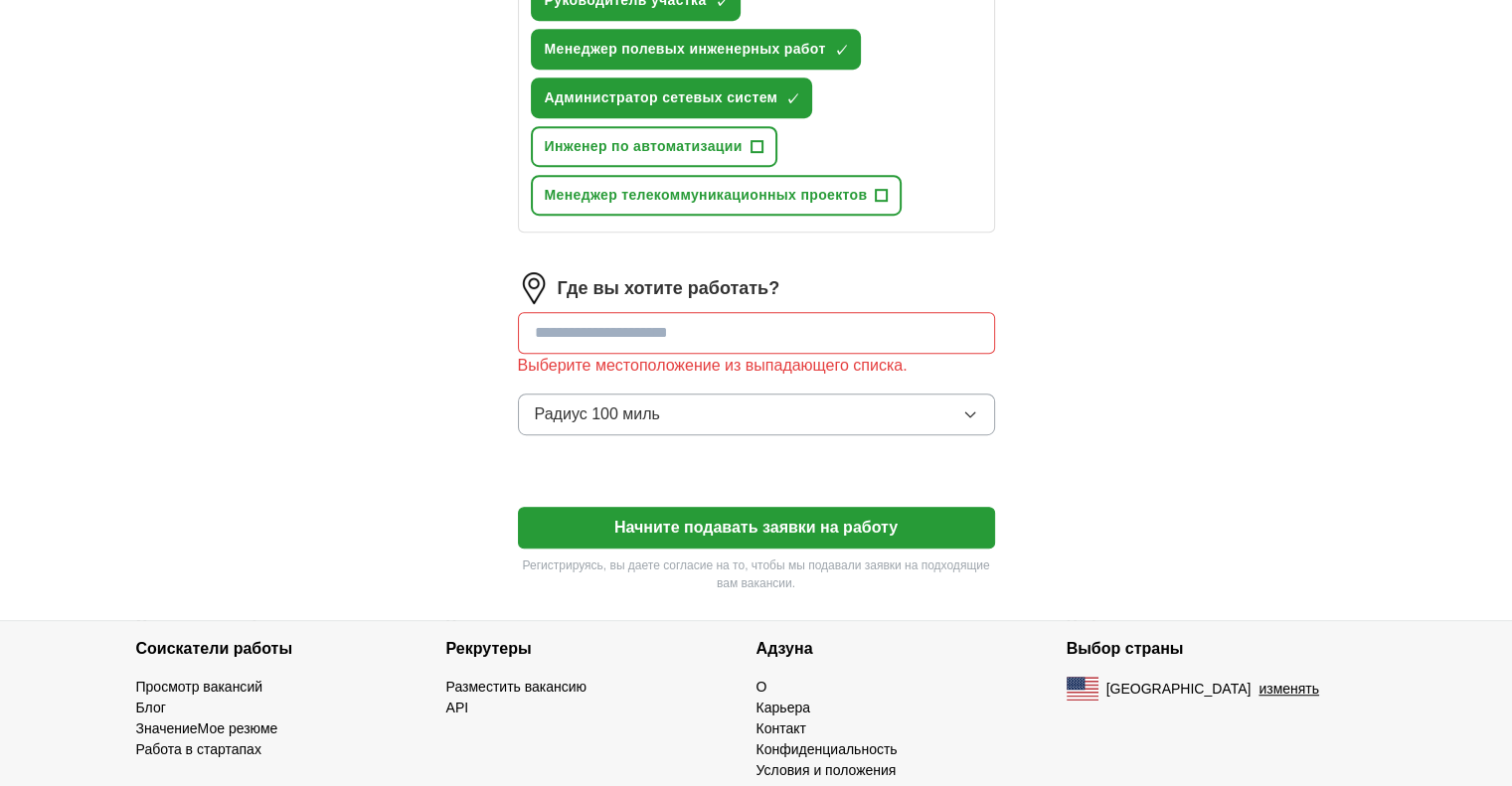 click at bounding box center [756, 333] 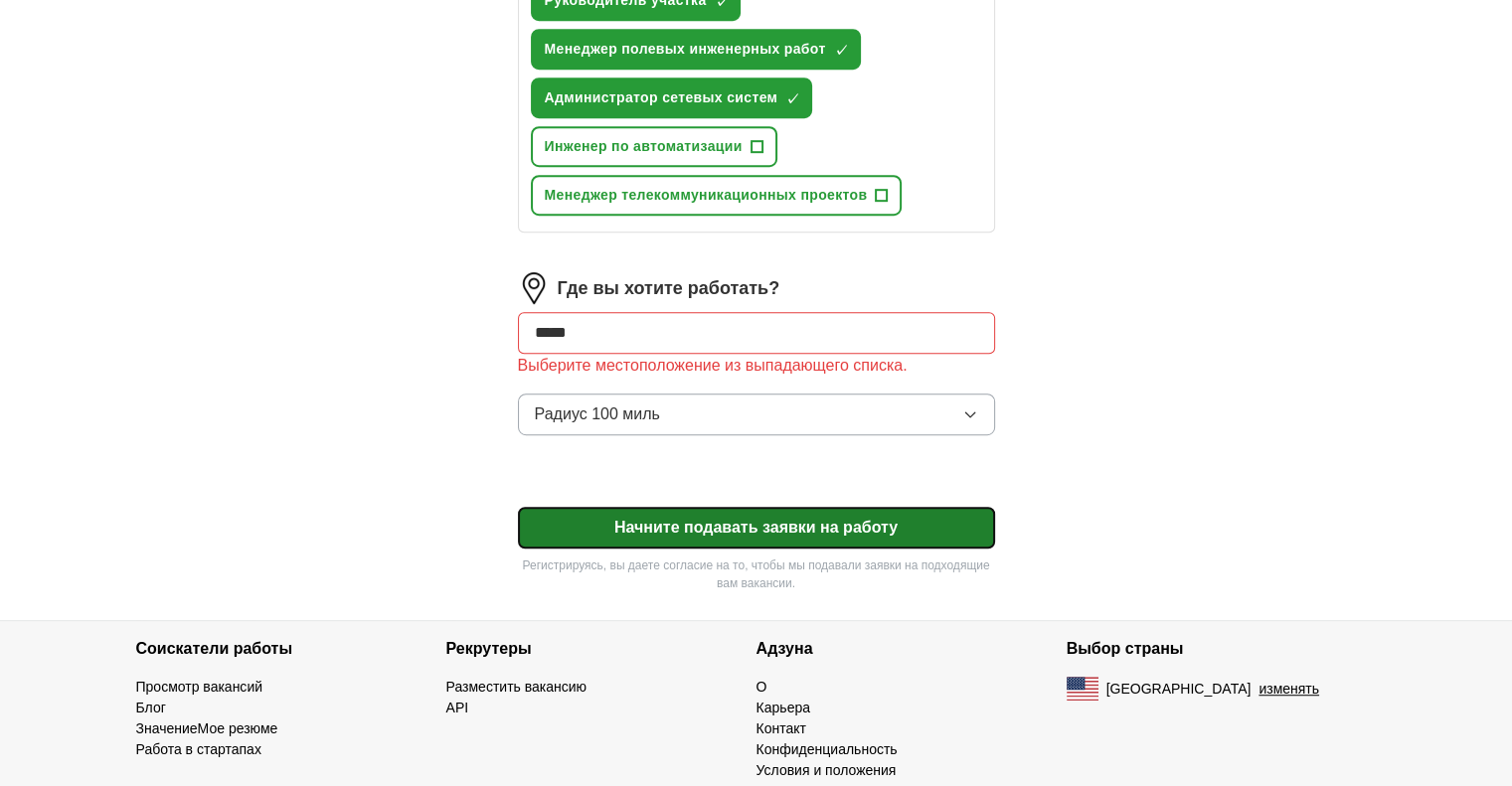 click on "Начните подавать заявки на работу" at bounding box center [756, 527] 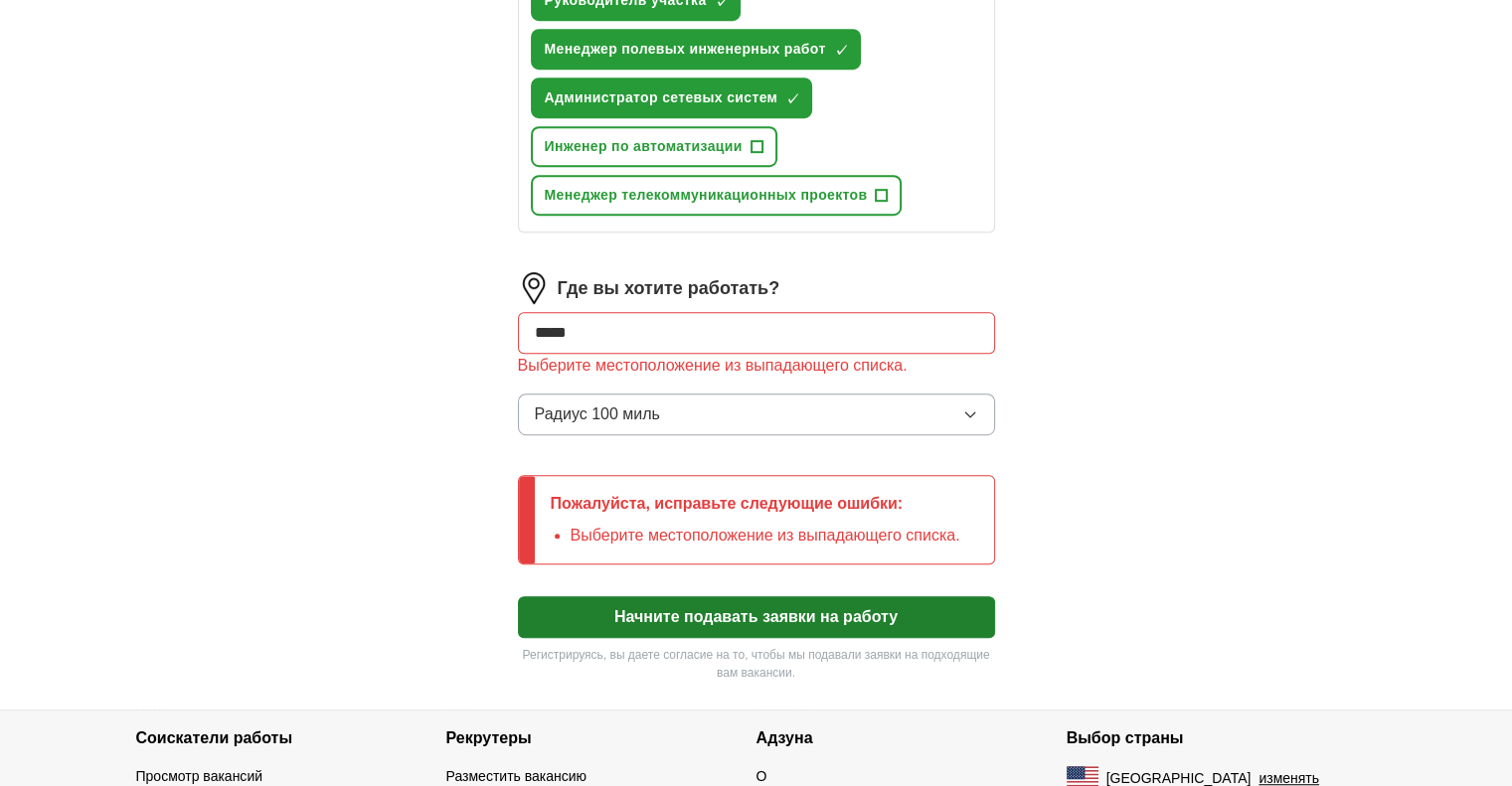 click on "*****" at bounding box center [756, 333] 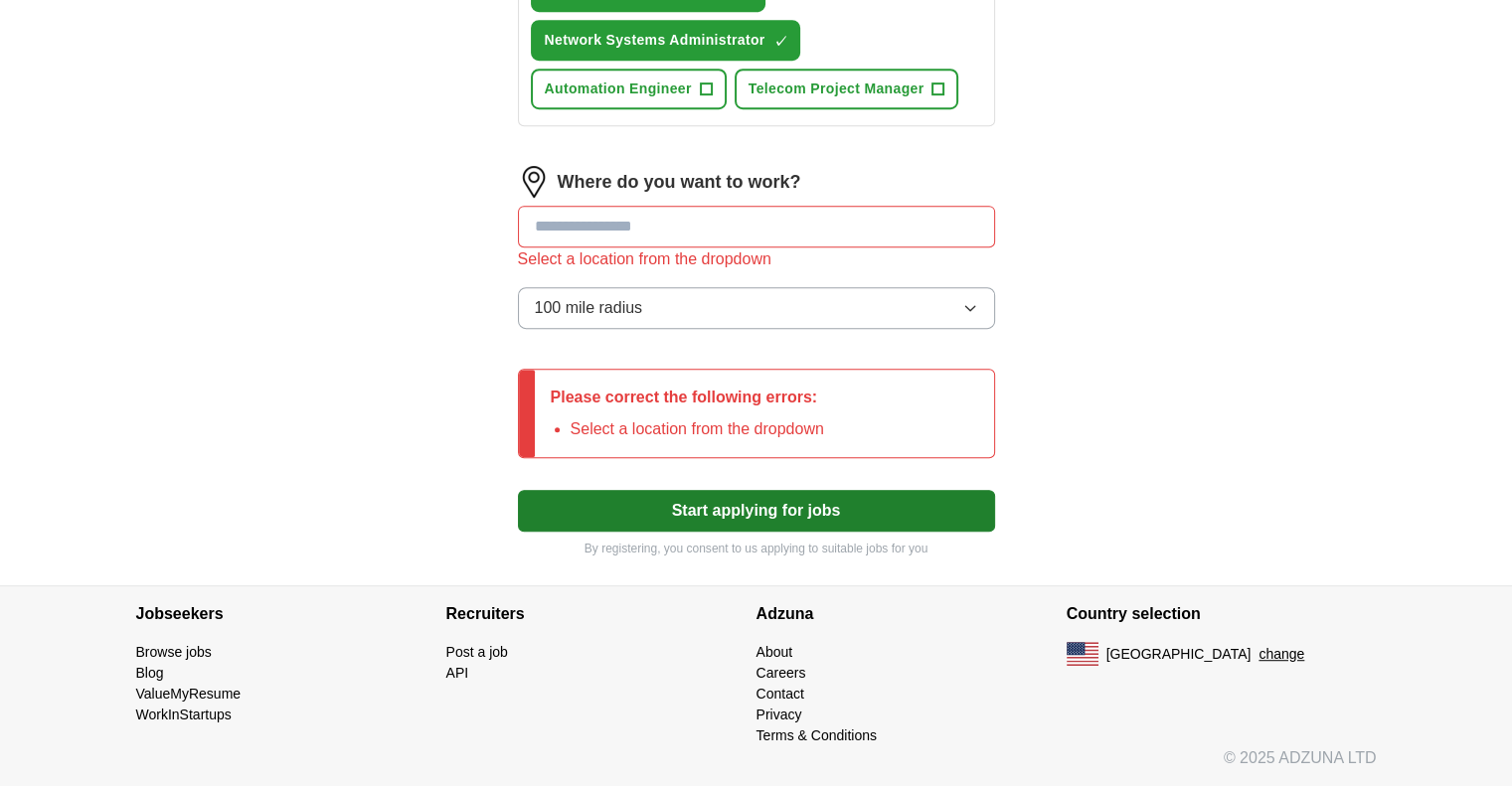 scroll, scrollTop: 916, scrollLeft: 0, axis: vertical 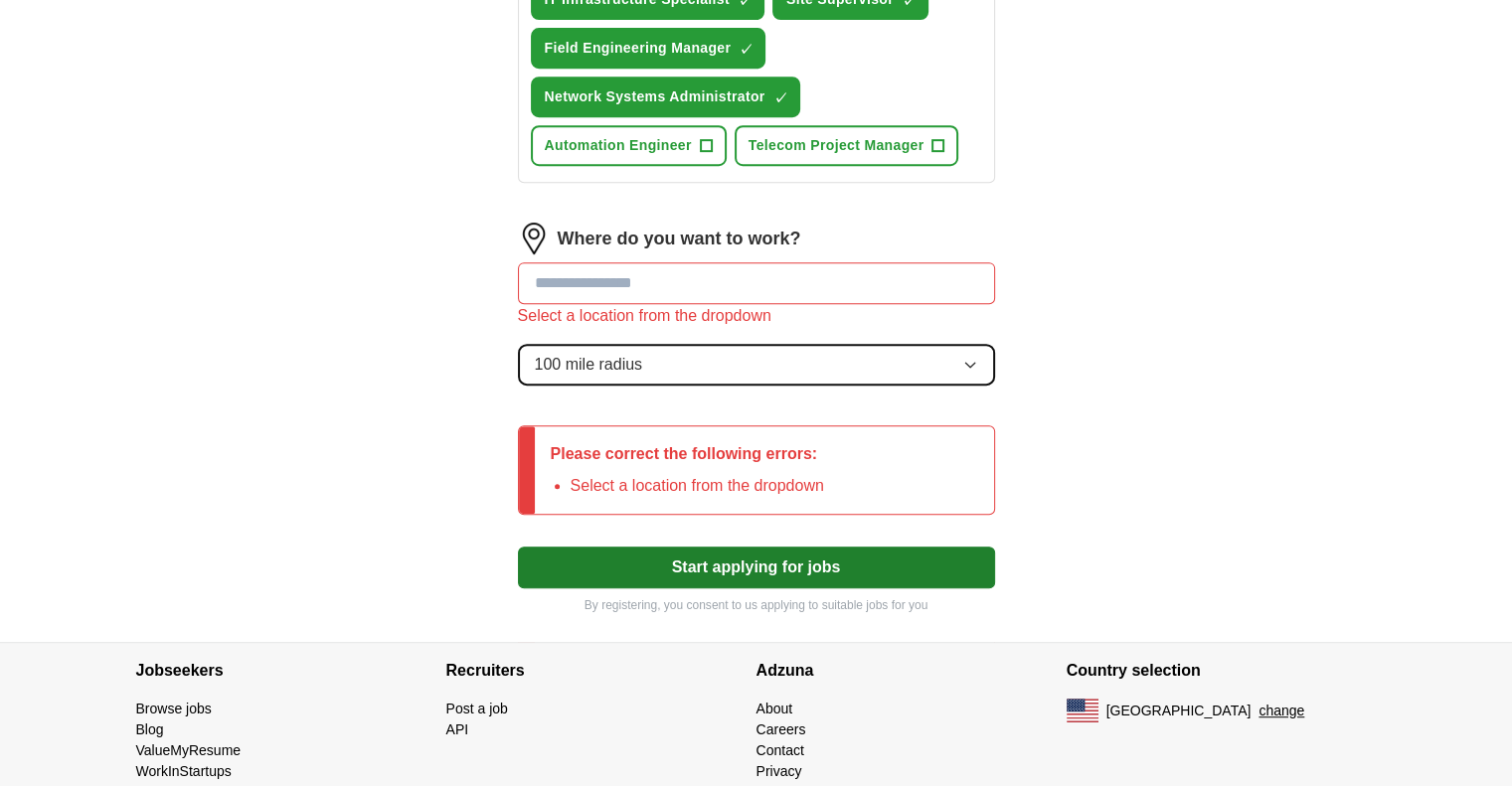 click on "100 mile radius" at bounding box center [756, 365] 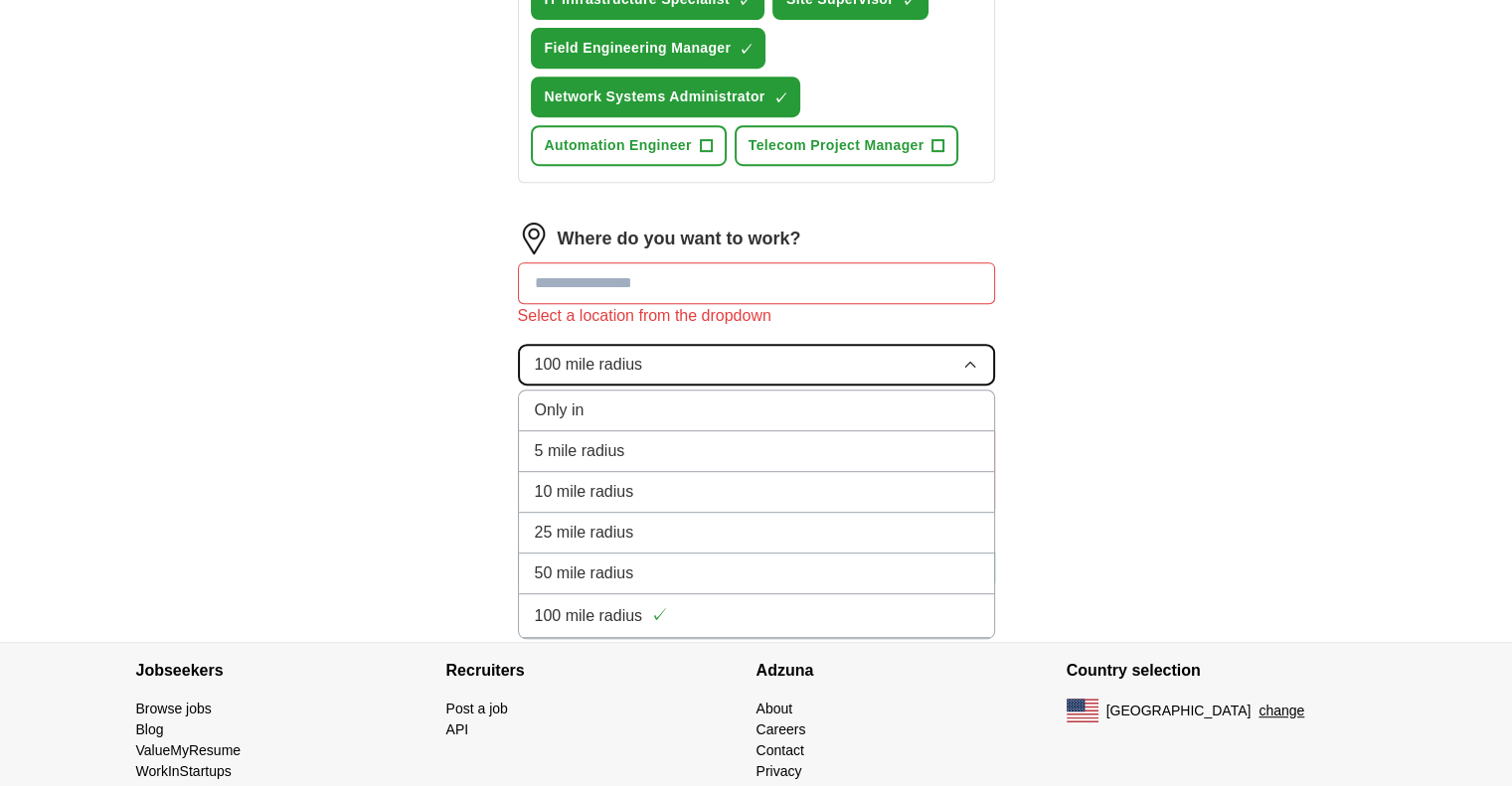 click on "100 mile radius" at bounding box center [756, 365] 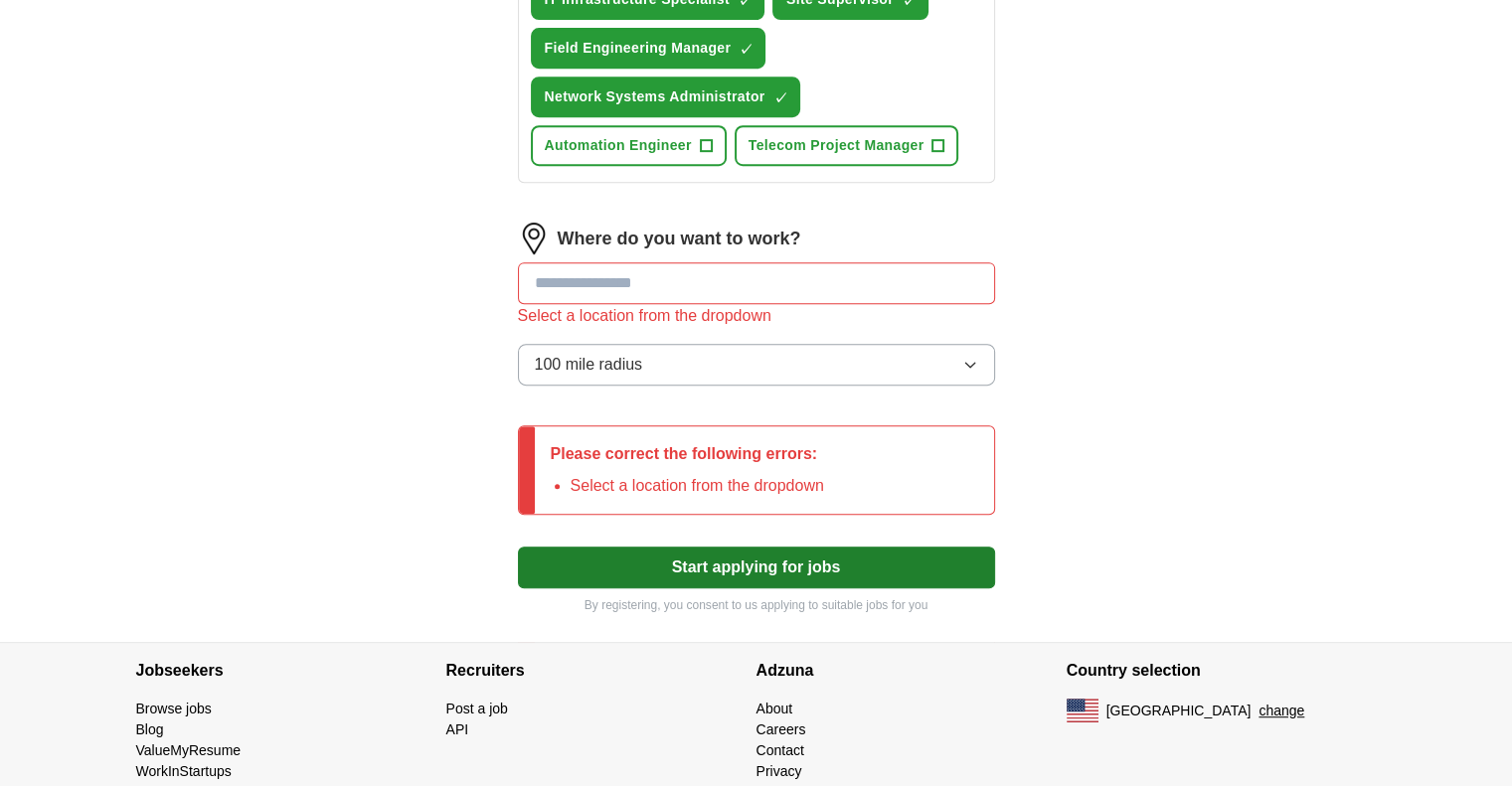click at bounding box center [756, 283] 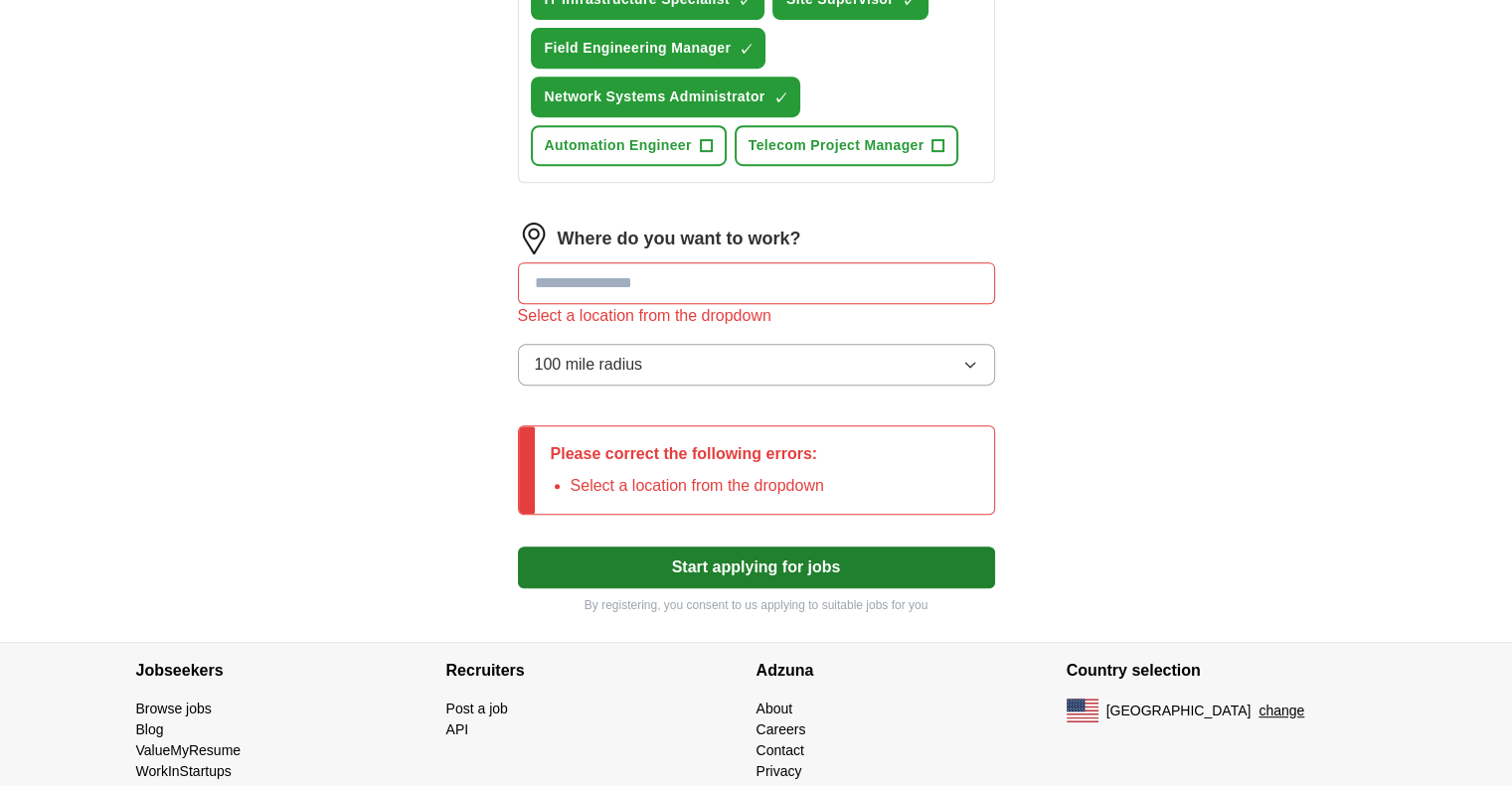 click on "Where do you want to work?" at bounding box center (679, 238) 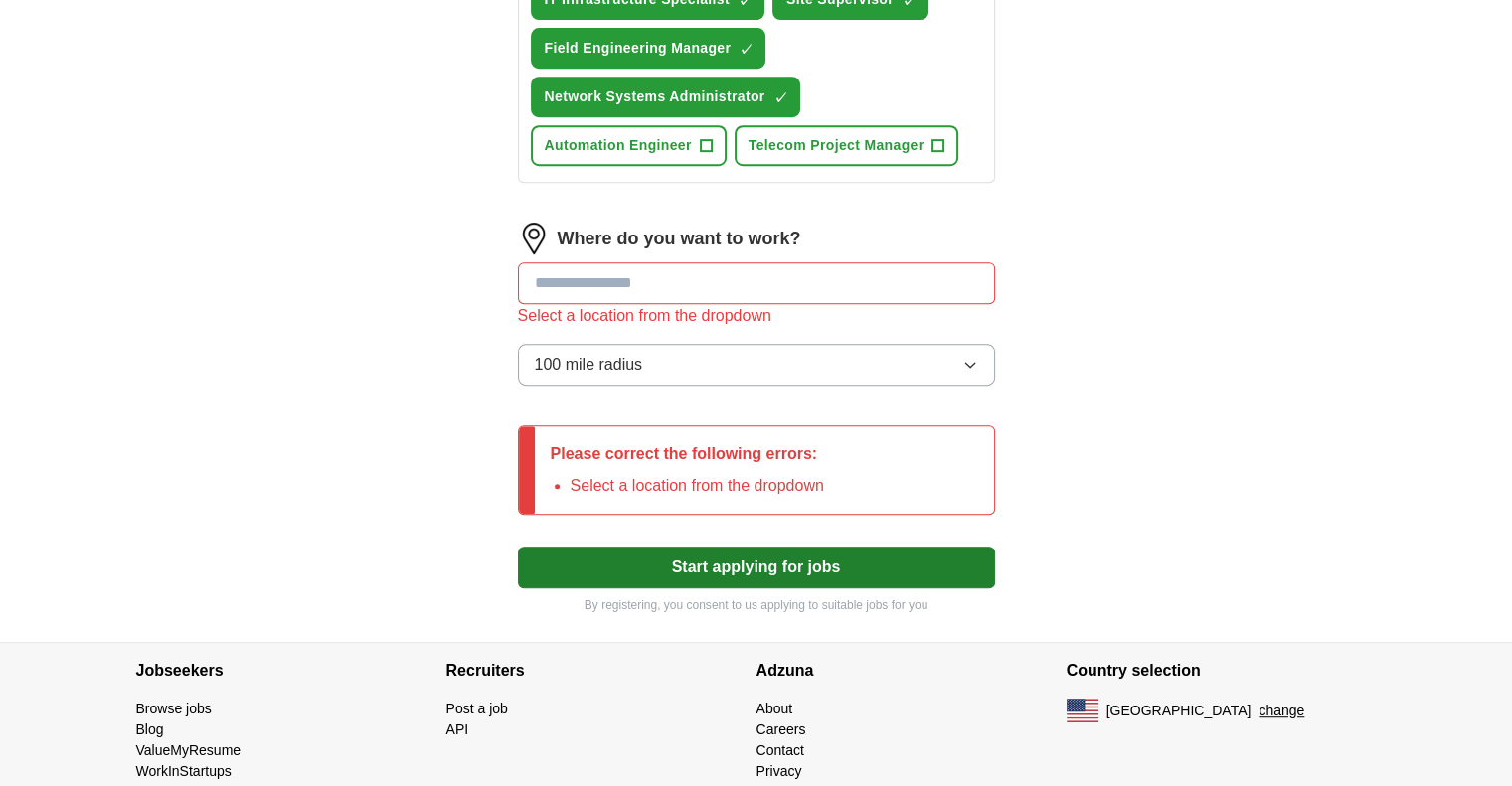 click at bounding box center (756, 283) 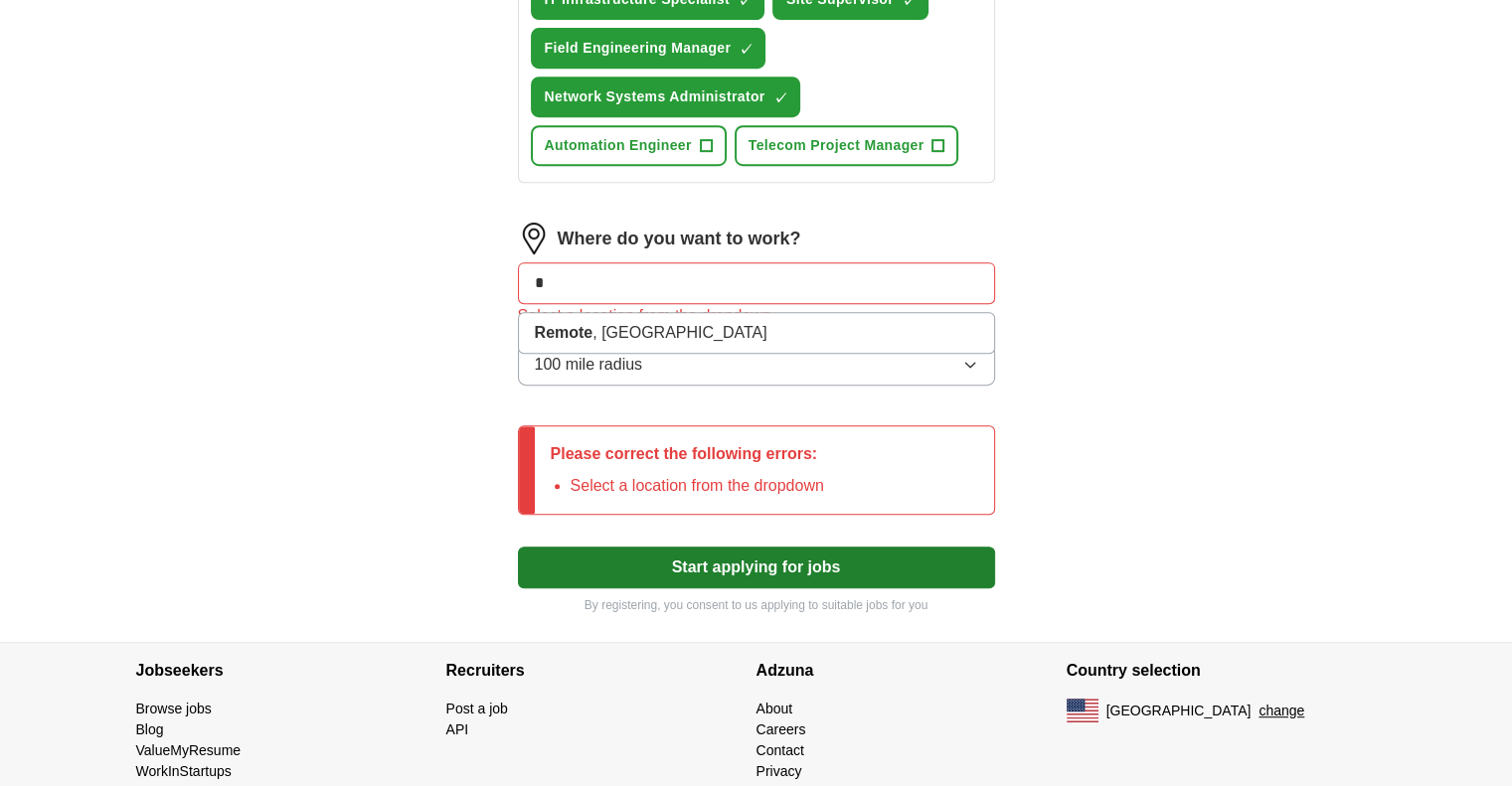 type on "*" 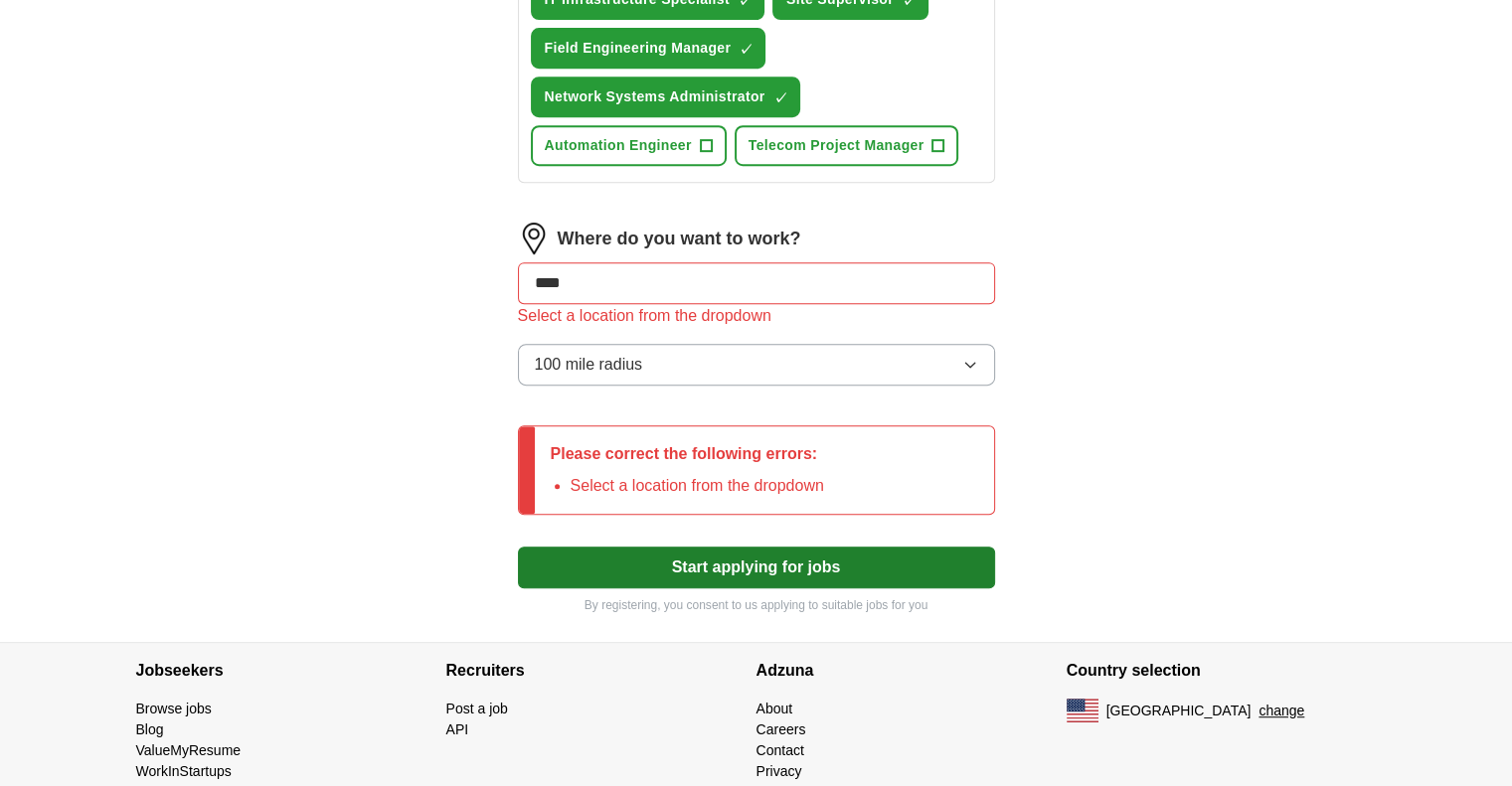 type on "*****" 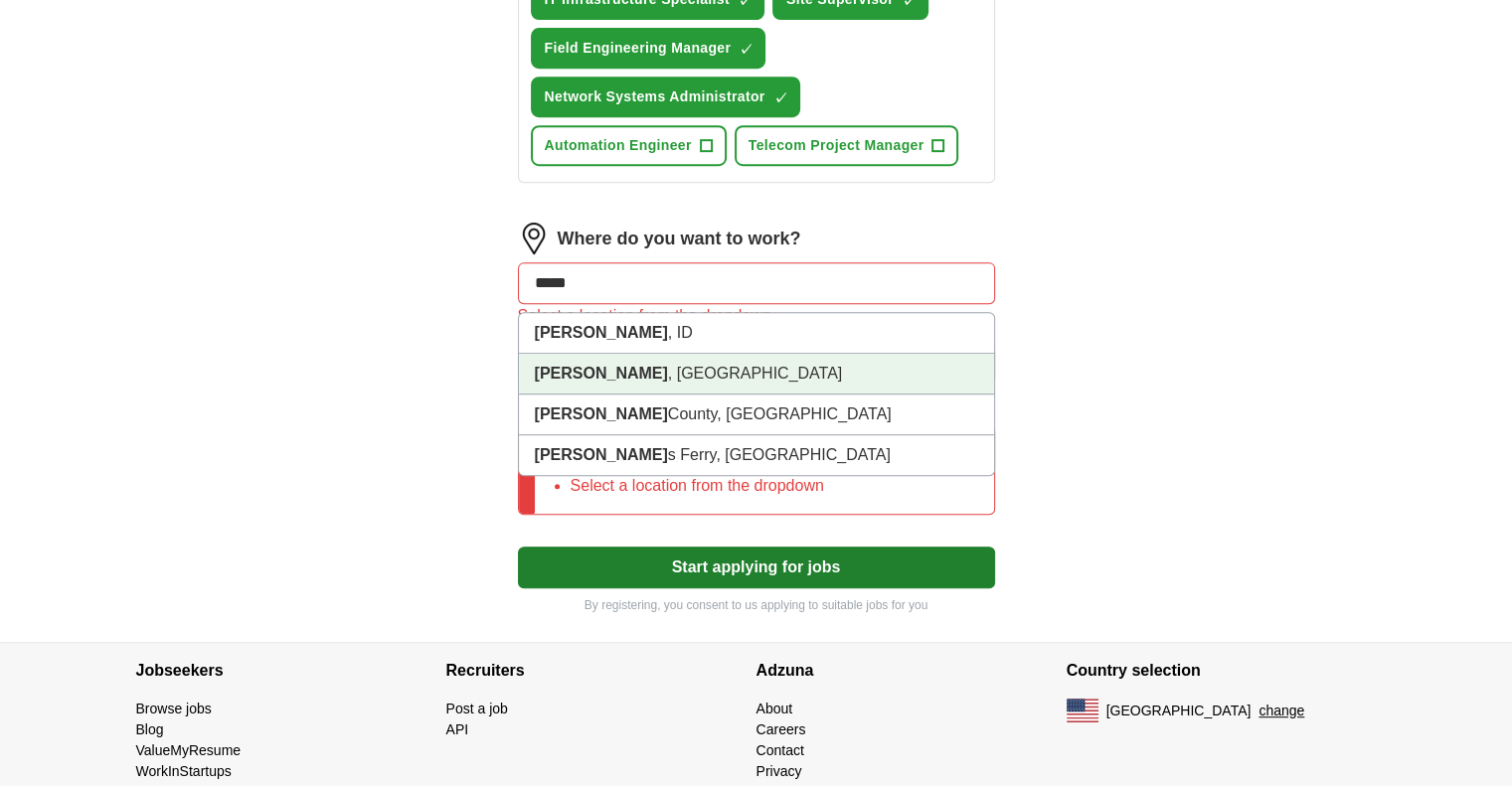 click on "[PERSON_NAME] , [GEOGRAPHIC_DATA]" at bounding box center [756, 374] 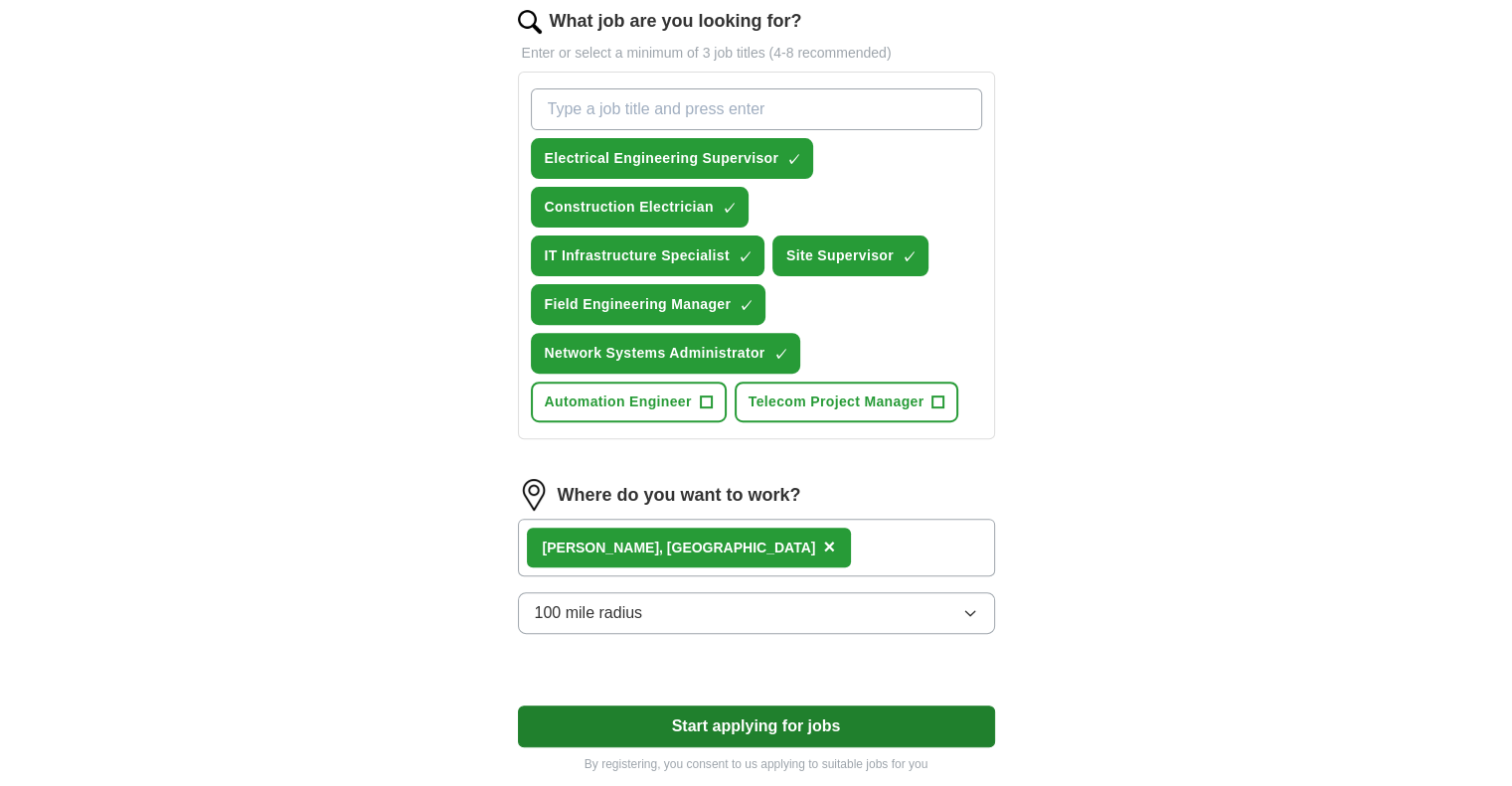scroll, scrollTop: 696, scrollLeft: 0, axis: vertical 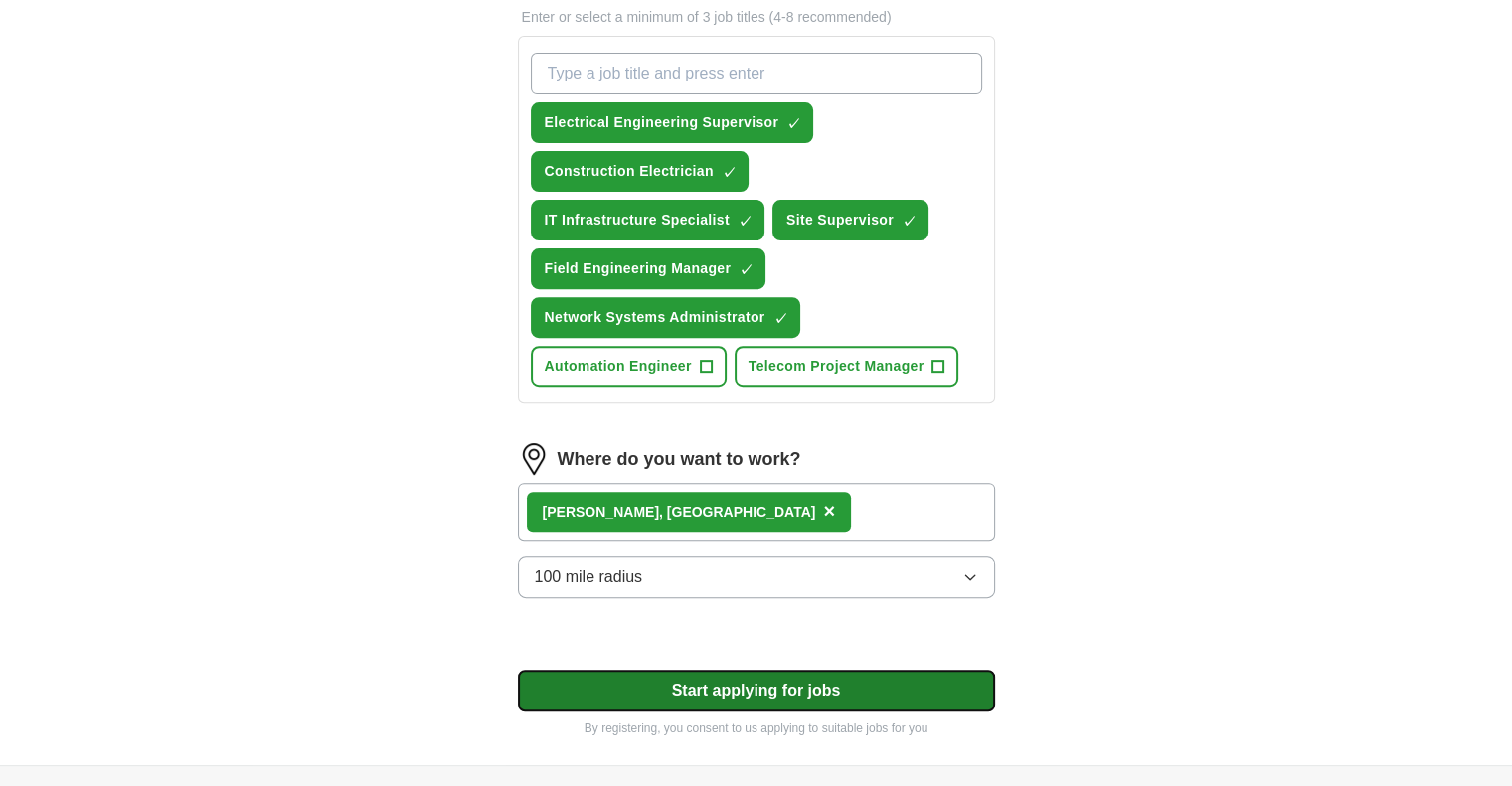 click on "Start applying for jobs" at bounding box center (756, 691) 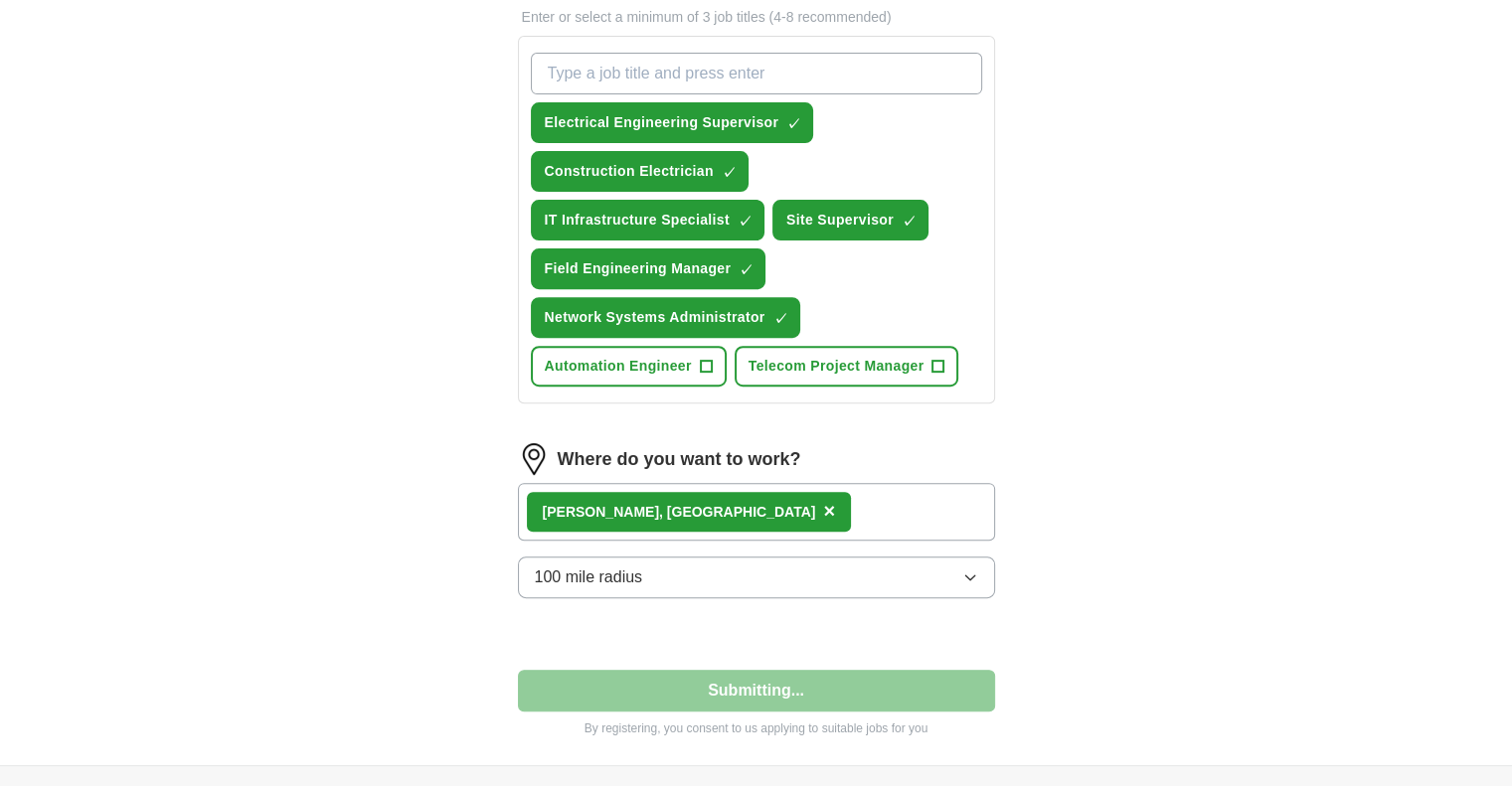 select on "**" 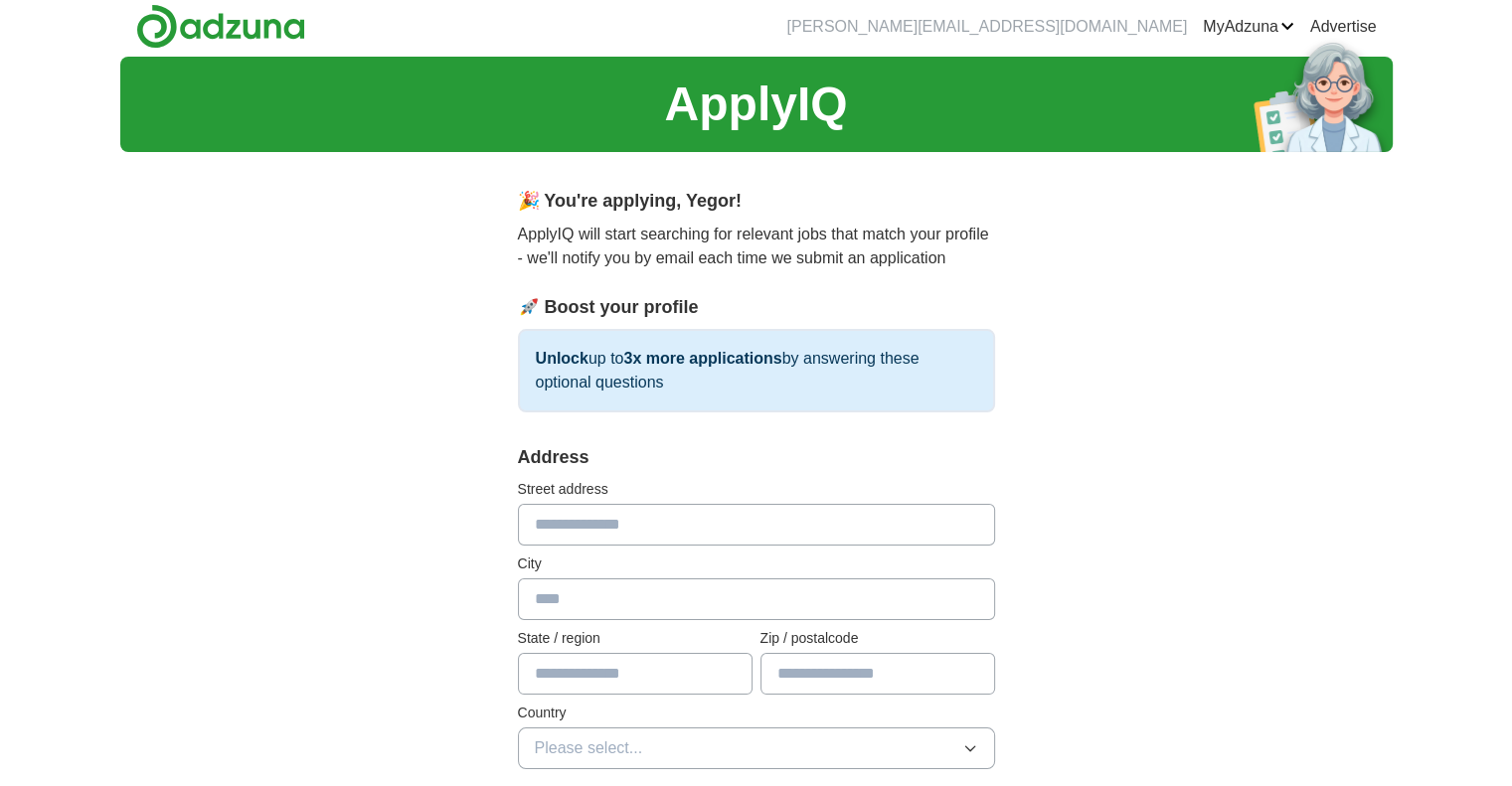 scroll, scrollTop: 0, scrollLeft: 0, axis: both 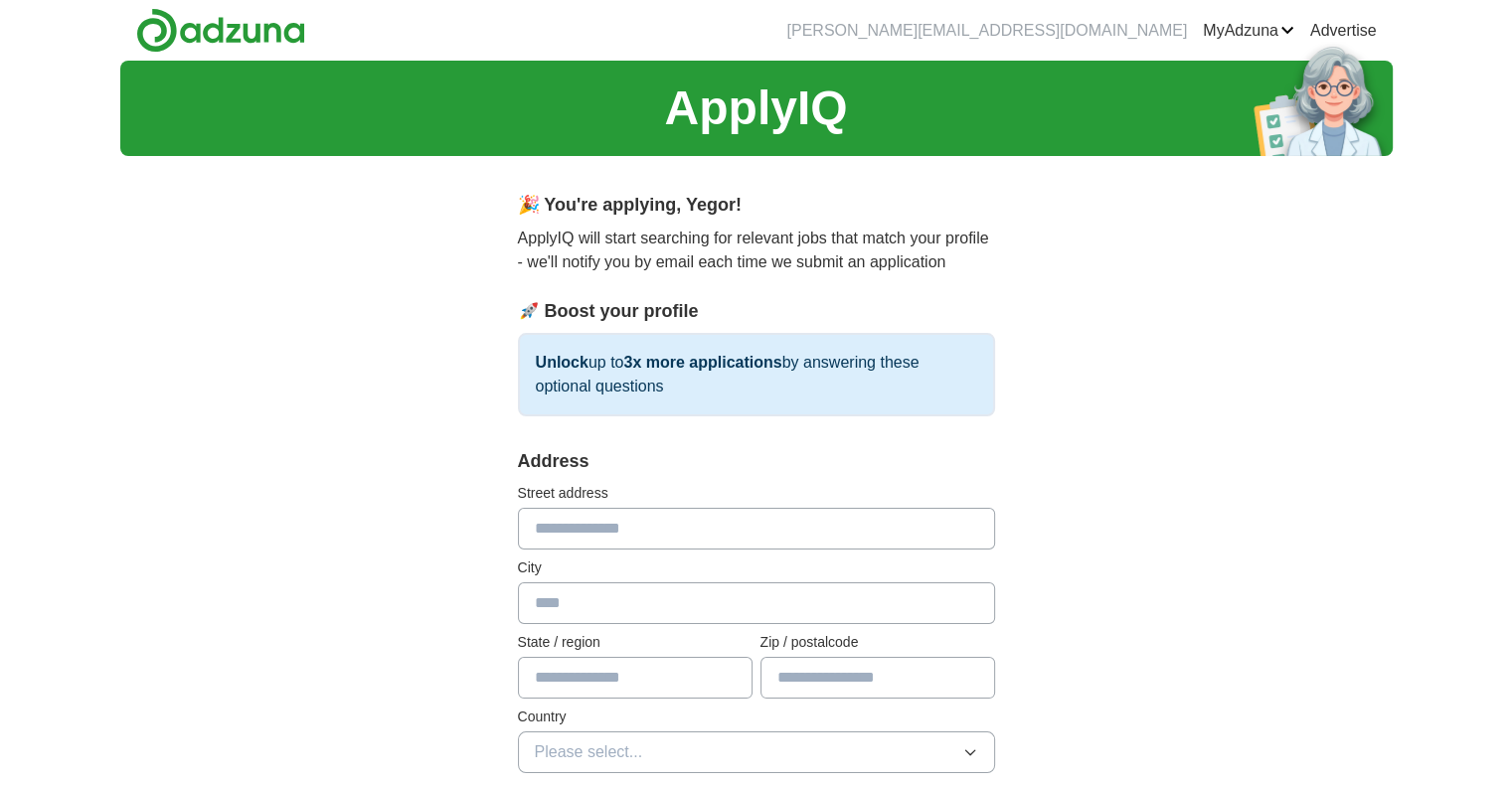 click at bounding box center [756, 529] 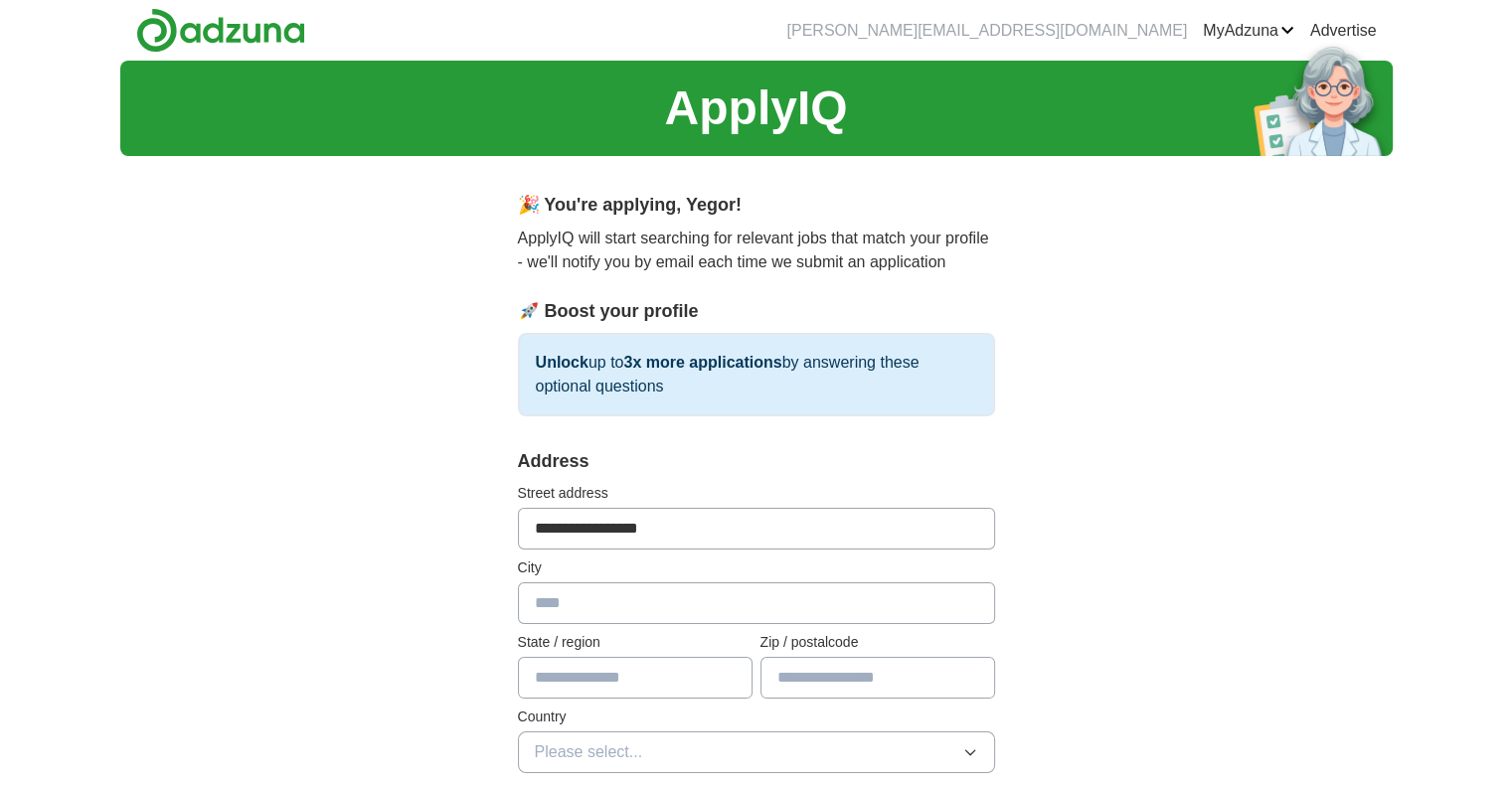 type on "*****" 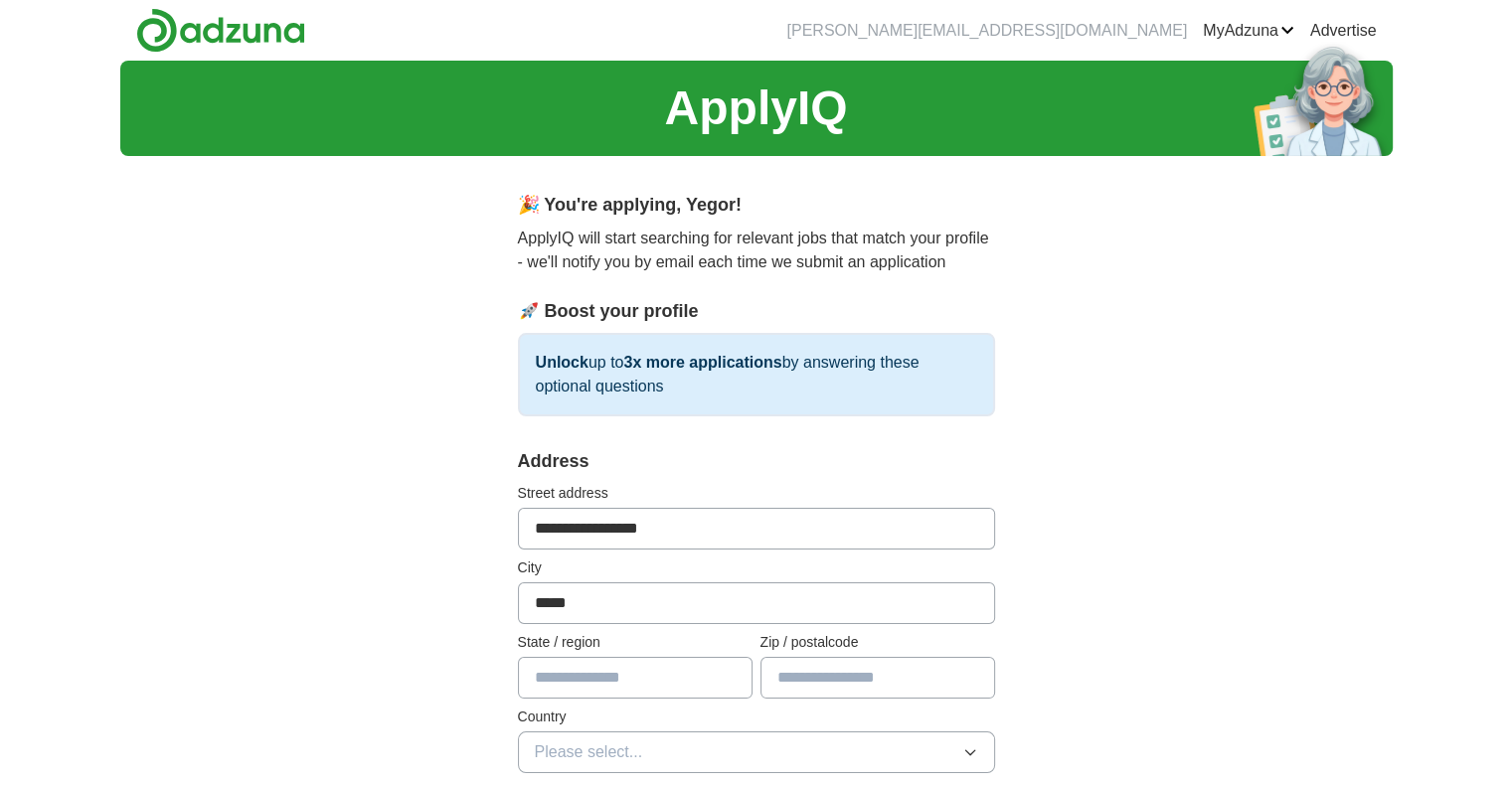 type on "**********" 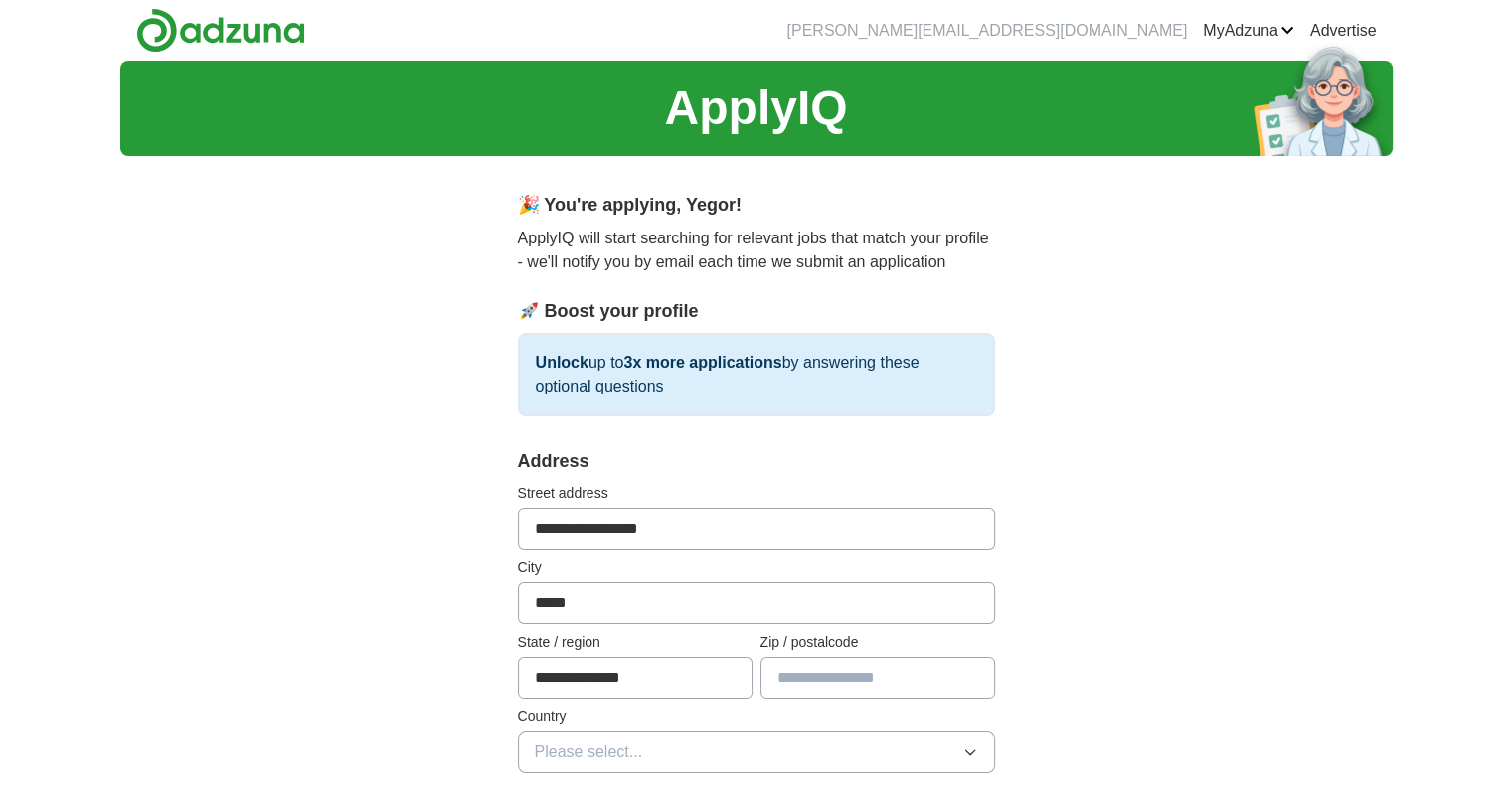 type on "*****" 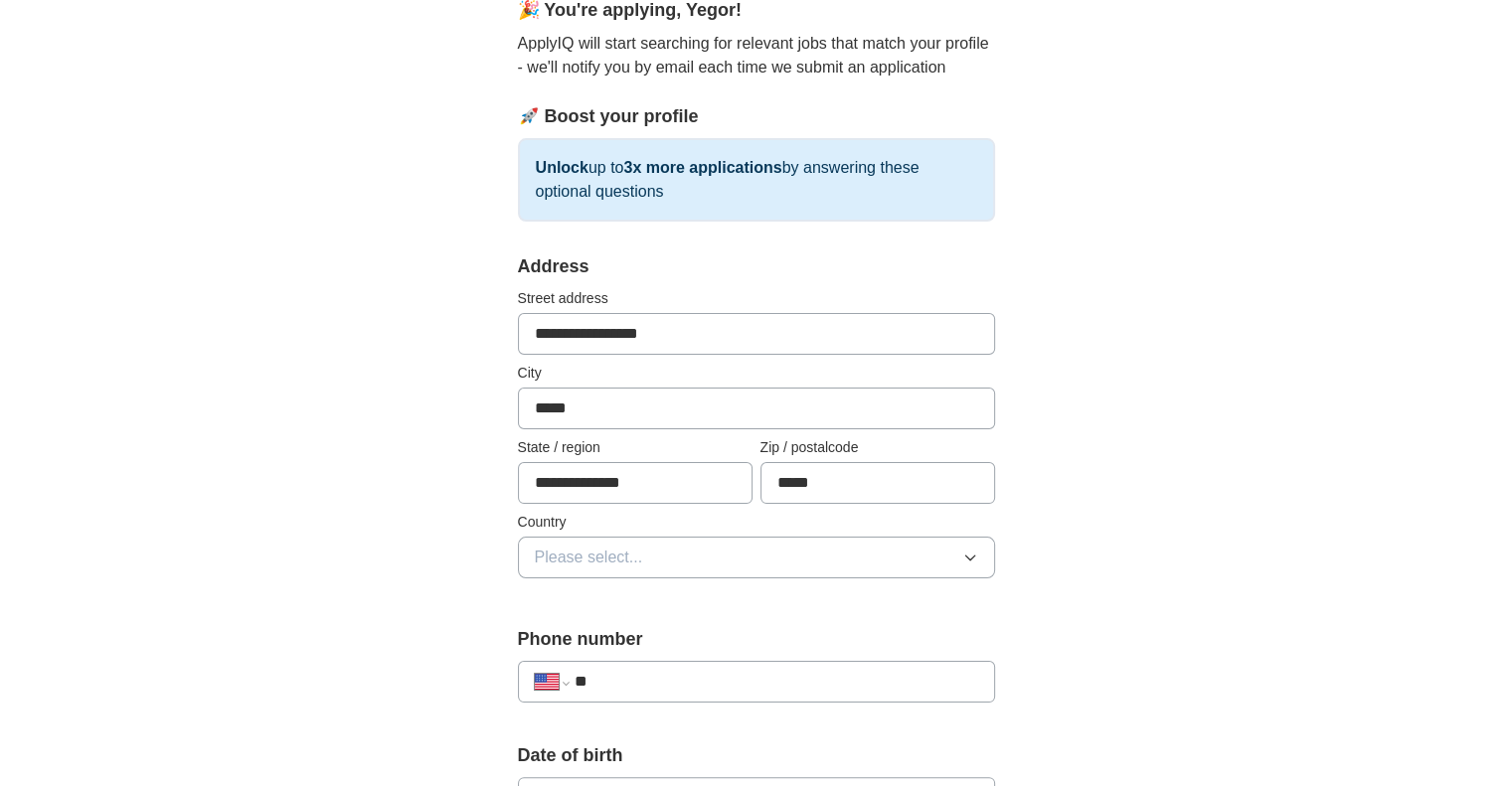 scroll, scrollTop: 199, scrollLeft: 0, axis: vertical 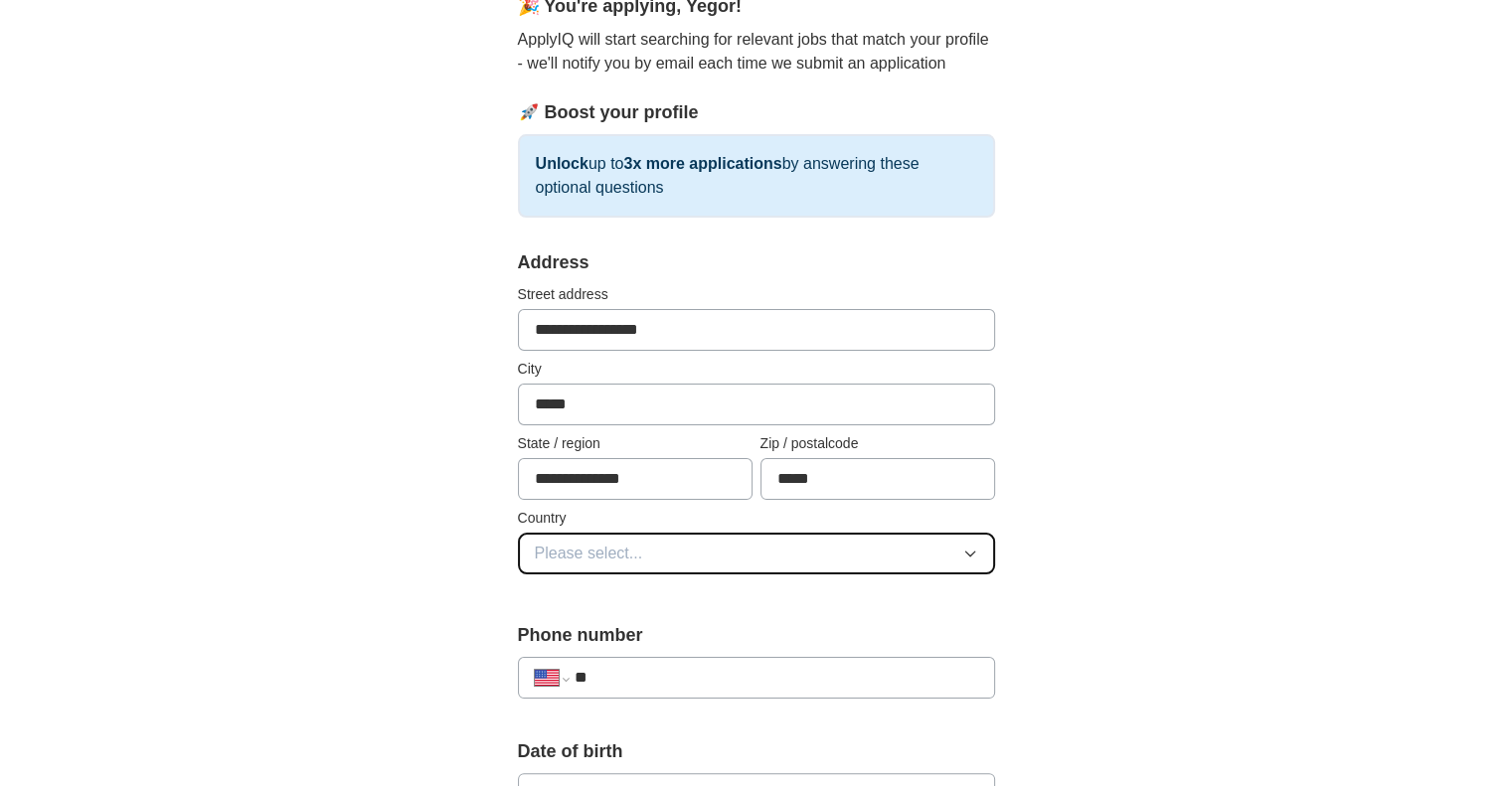 click on "Please select..." at bounding box center [588, 553] 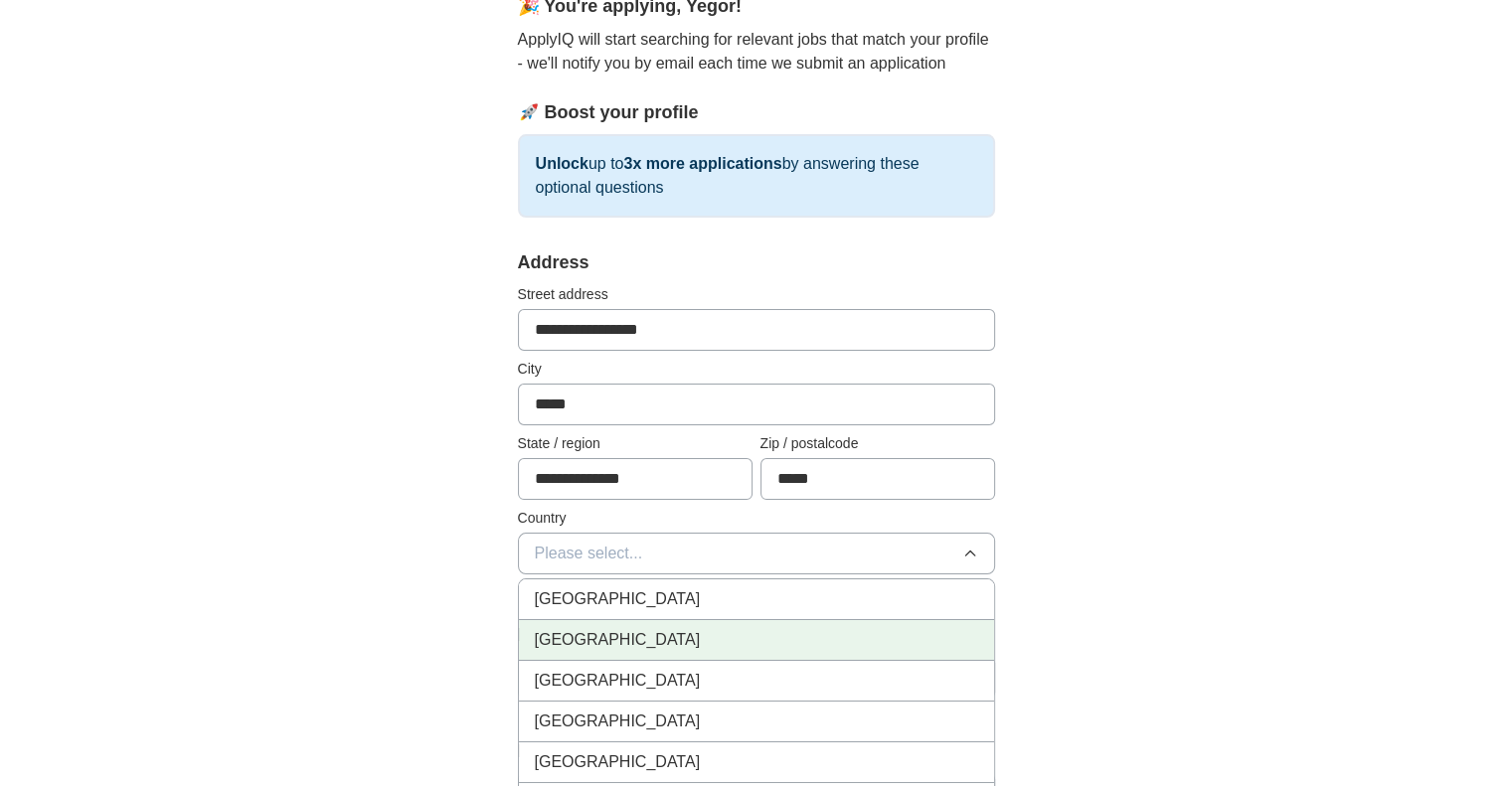 click on "[GEOGRAPHIC_DATA]" at bounding box center (617, 640) 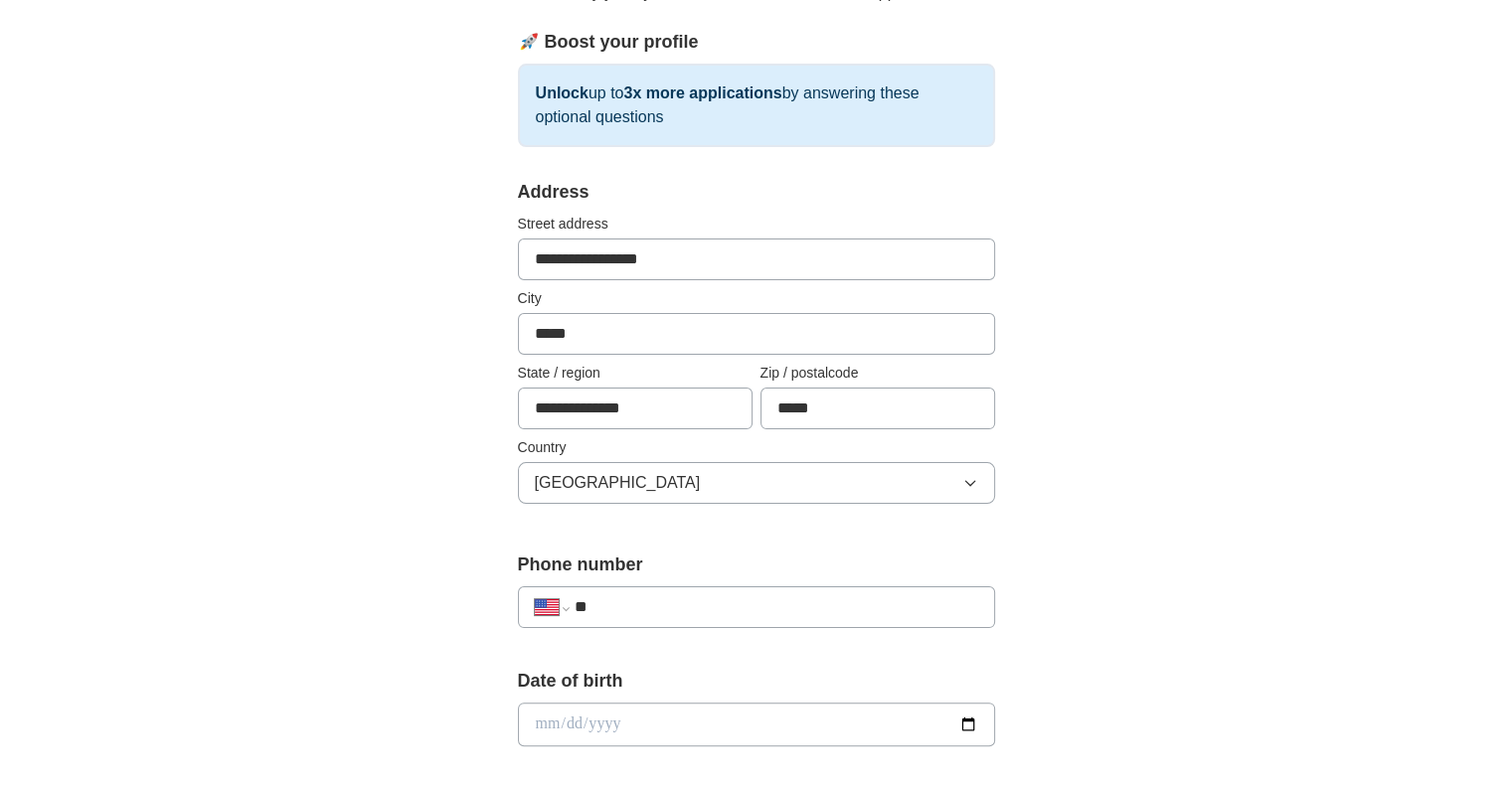 scroll, scrollTop: 397, scrollLeft: 0, axis: vertical 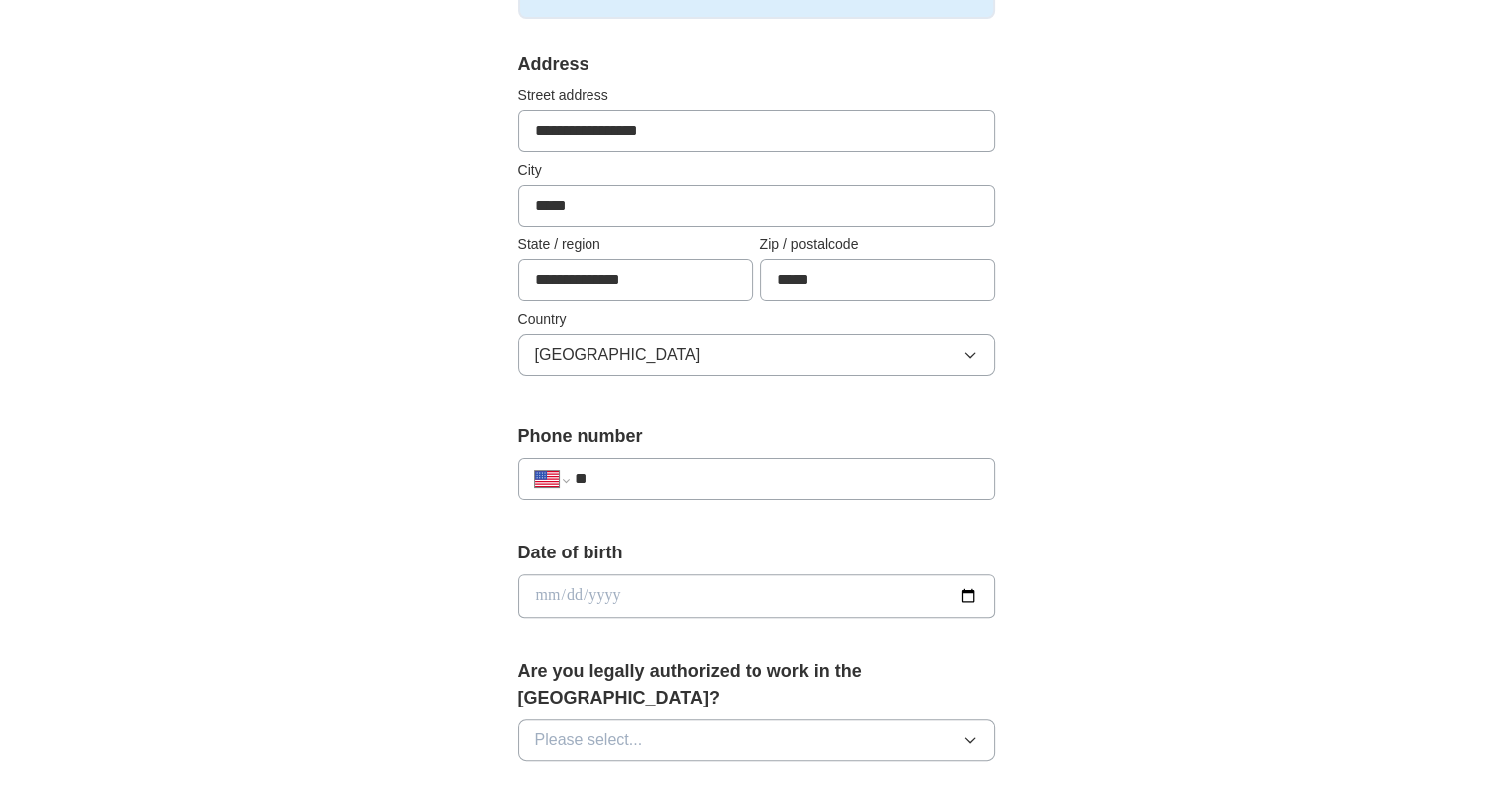 click on "**" at bounding box center [775, 479] 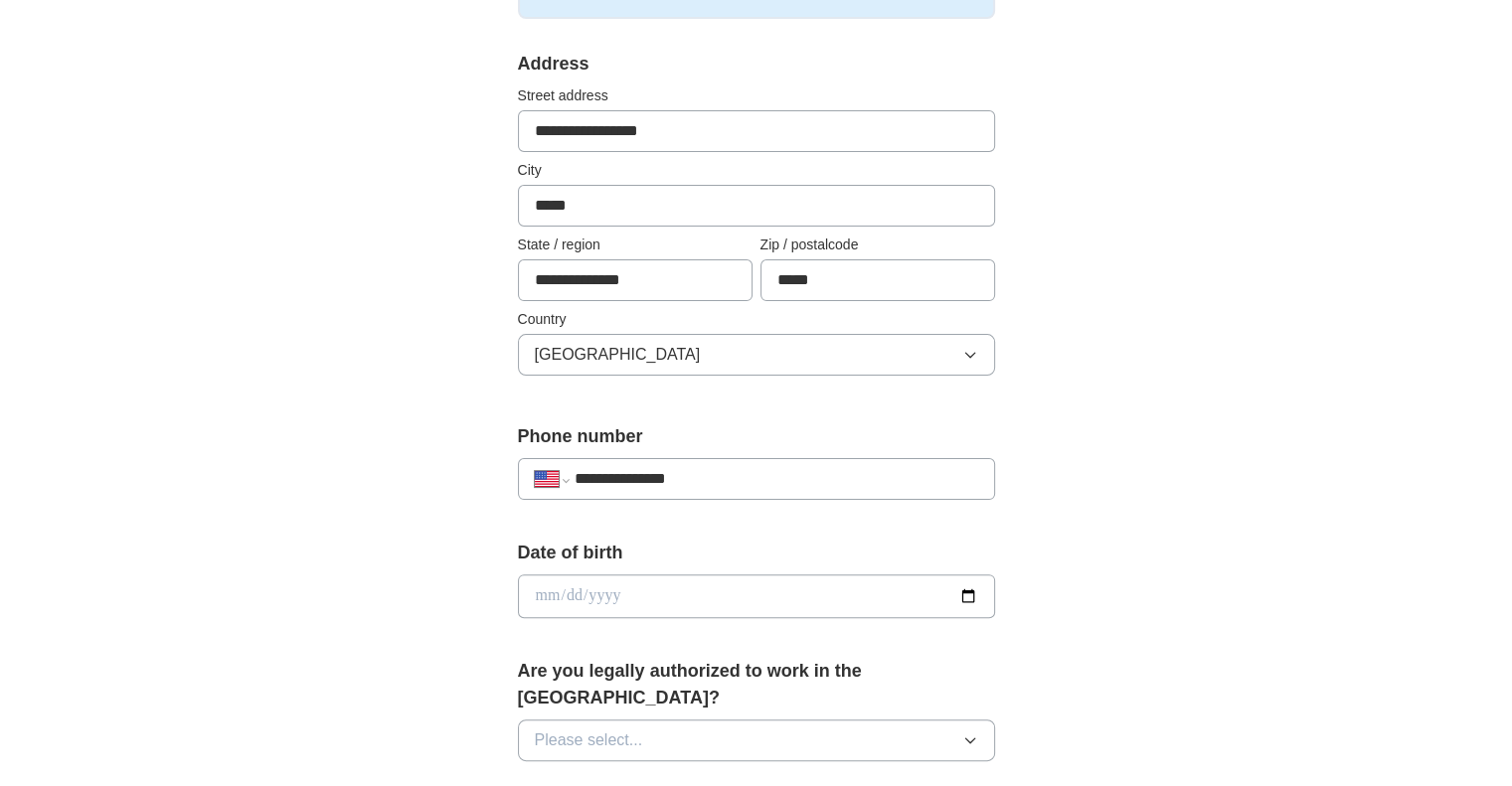 scroll, scrollTop: 596, scrollLeft: 0, axis: vertical 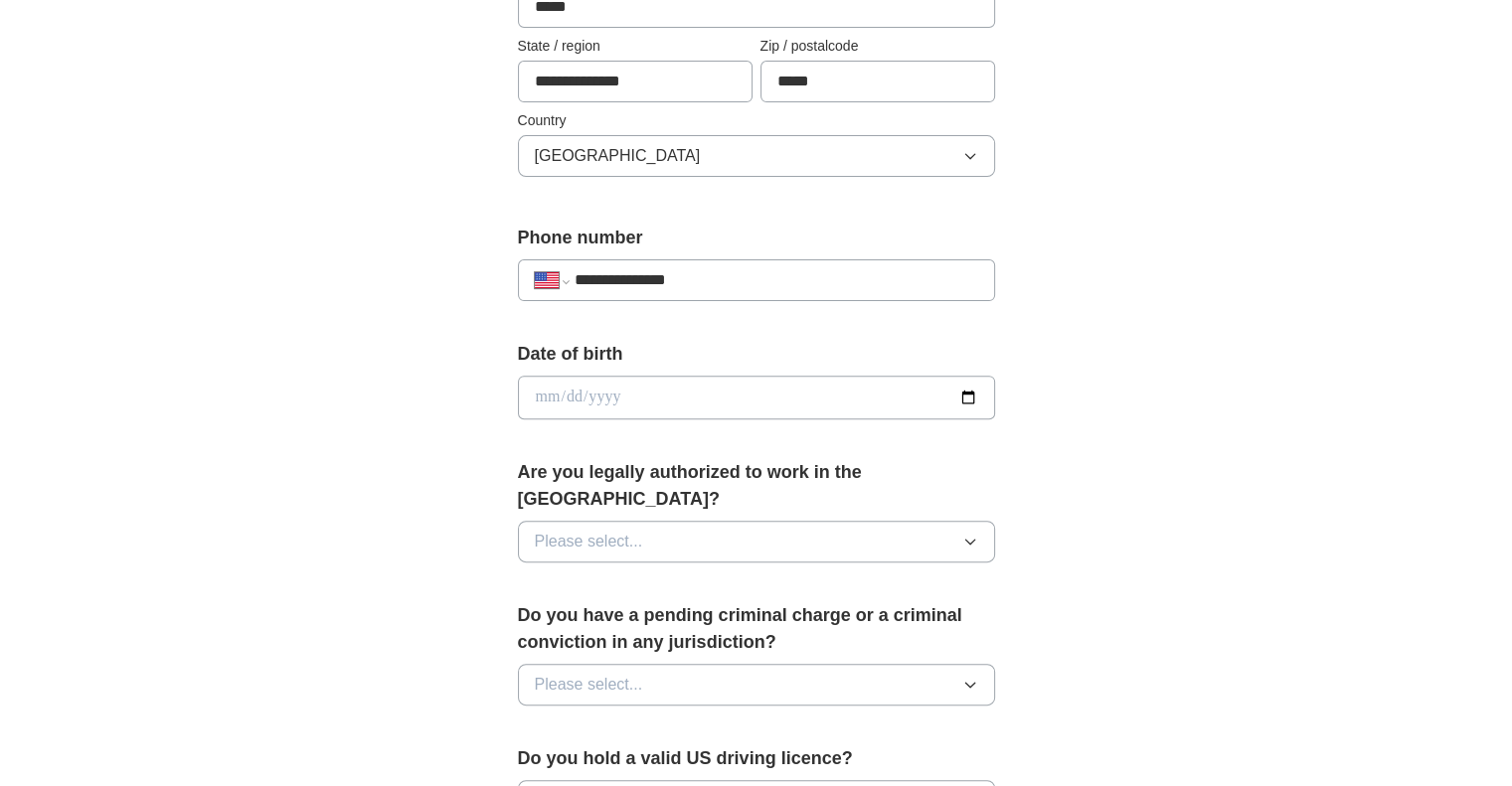 type on "**********" 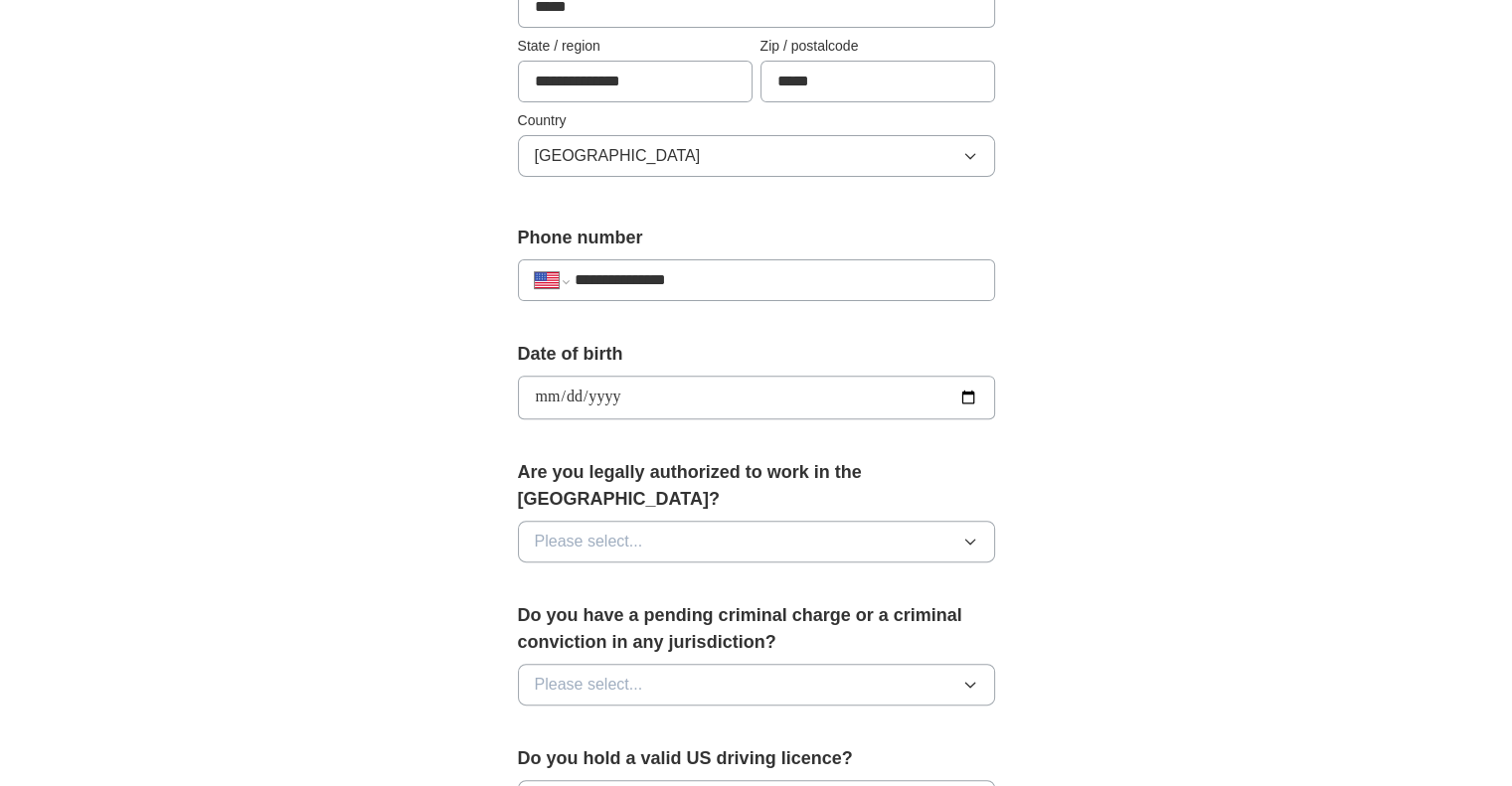 type on "**********" 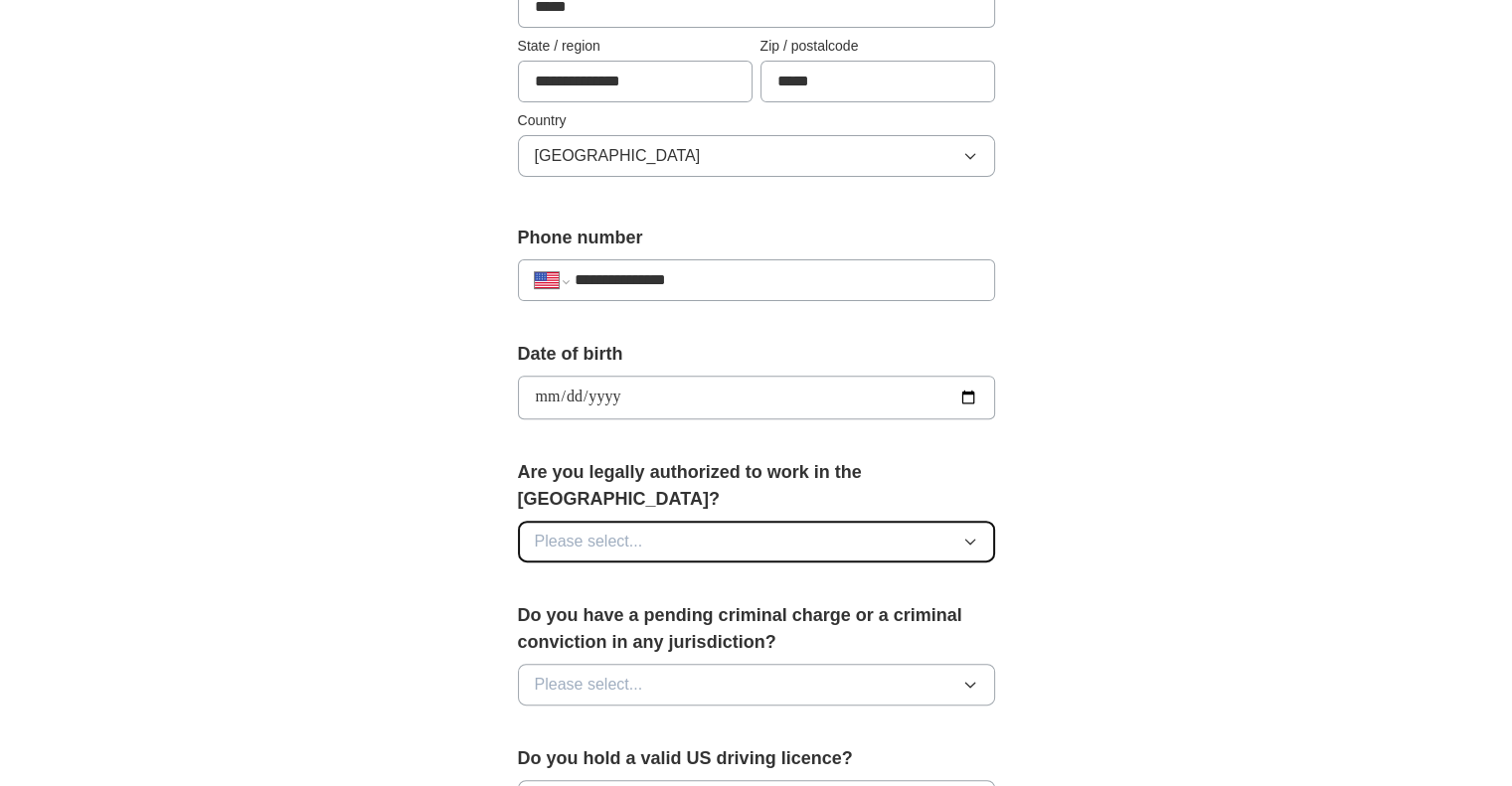 click on "Please select..." at bounding box center (756, 542) 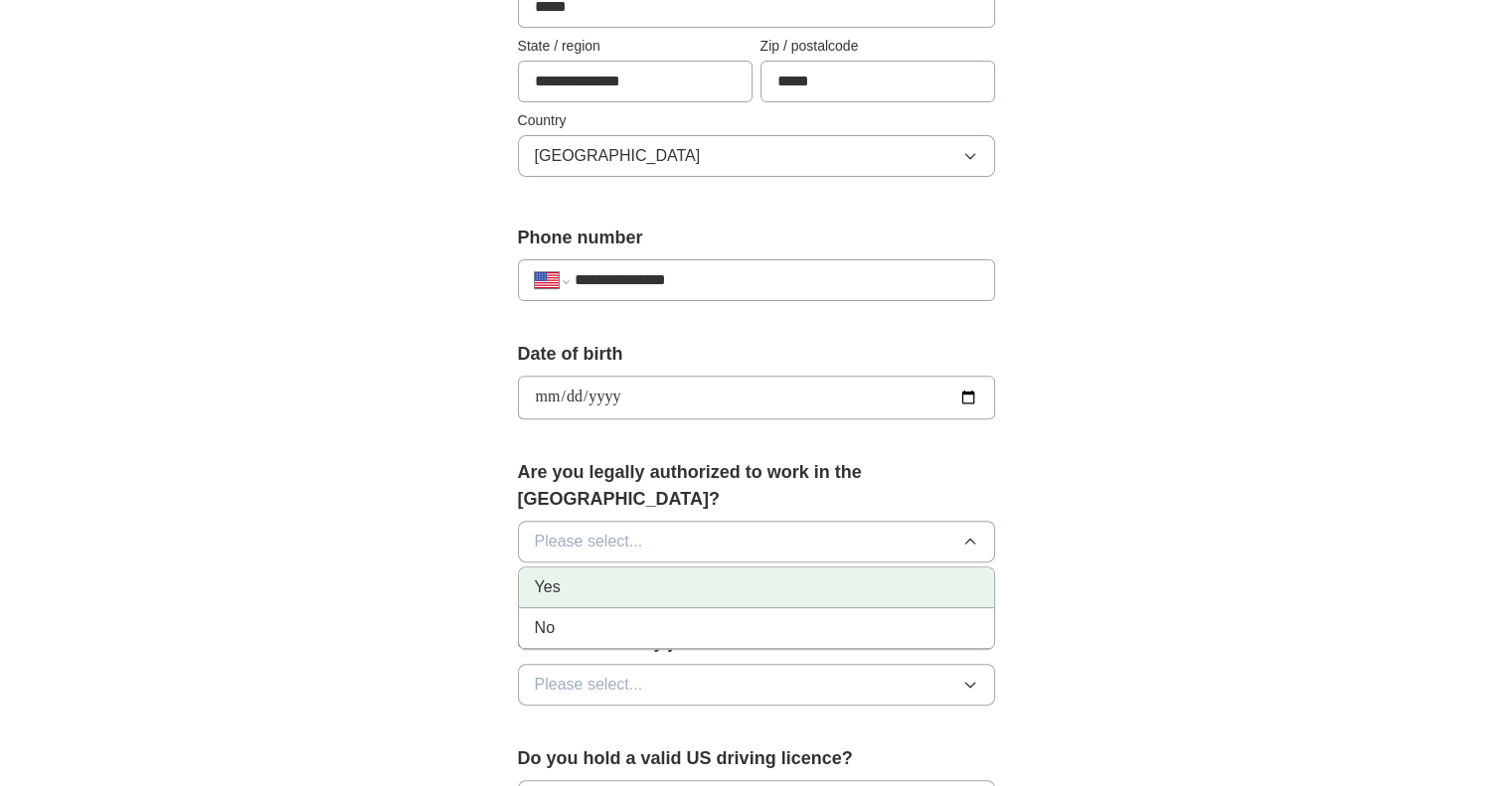 click on "Yes" at bounding box center [756, 587] 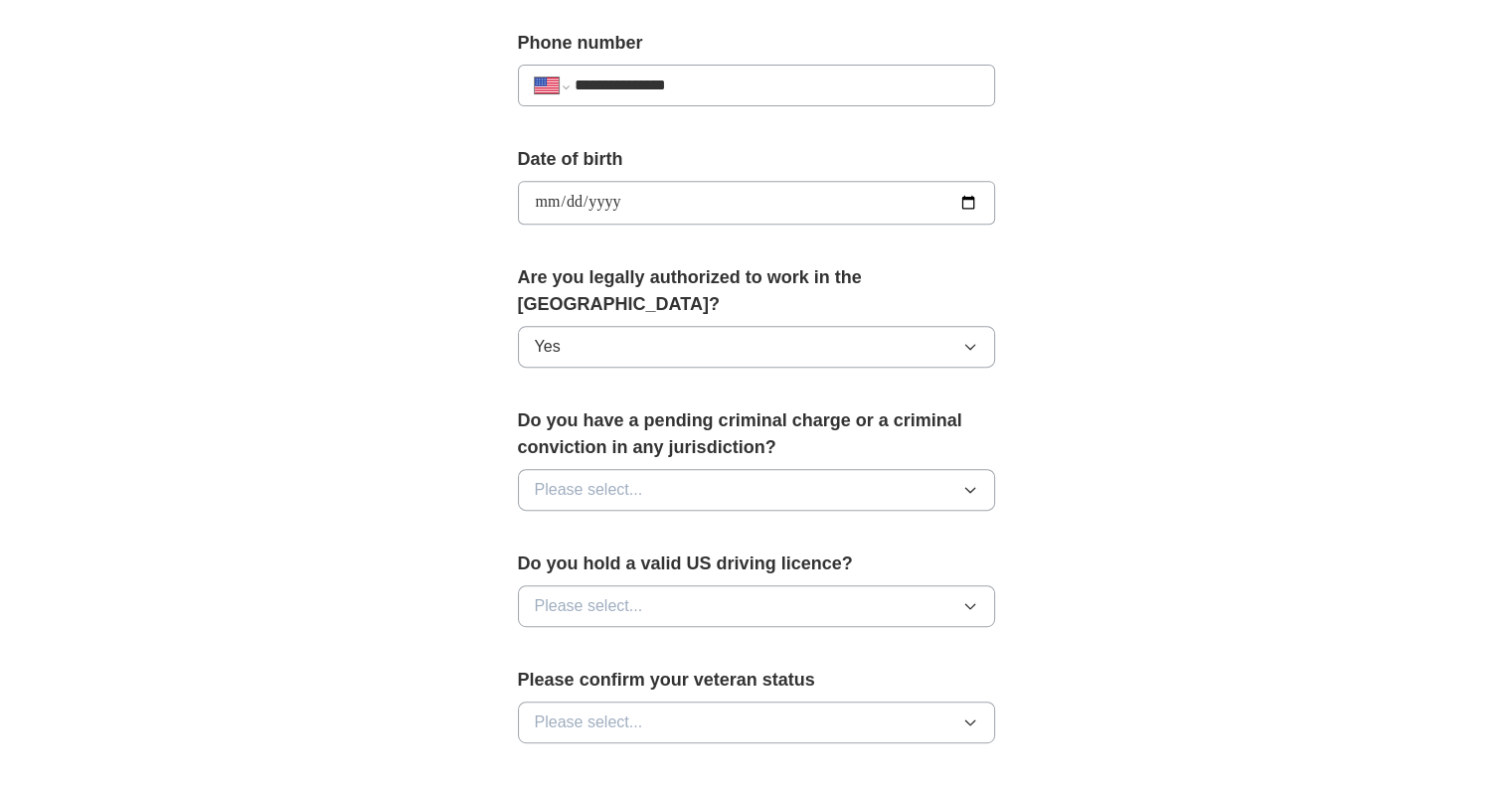 scroll, scrollTop: 795, scrollLeft: 0, axis: vertical 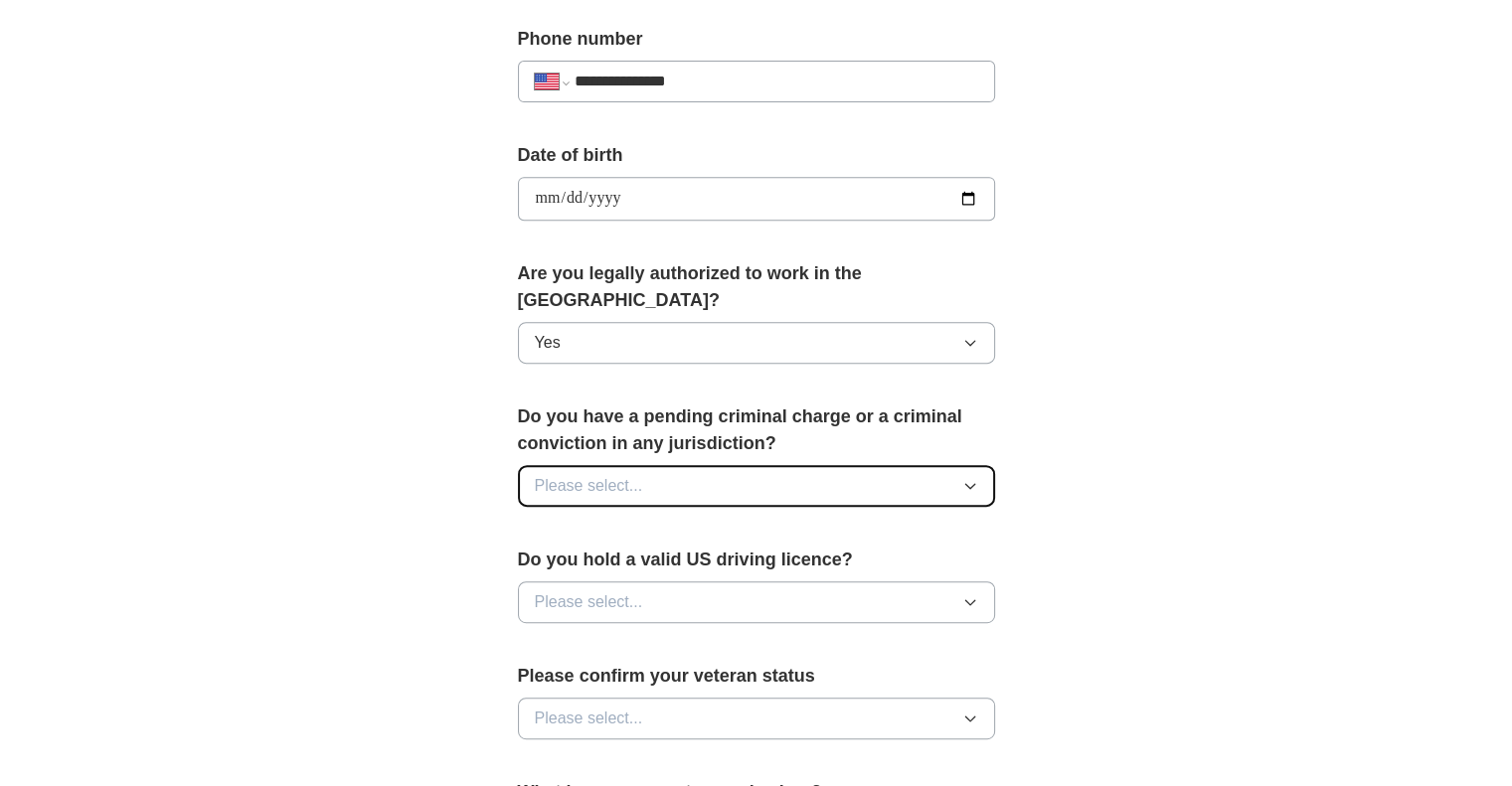 click on "Please select..." at bounding box center [588, 486] 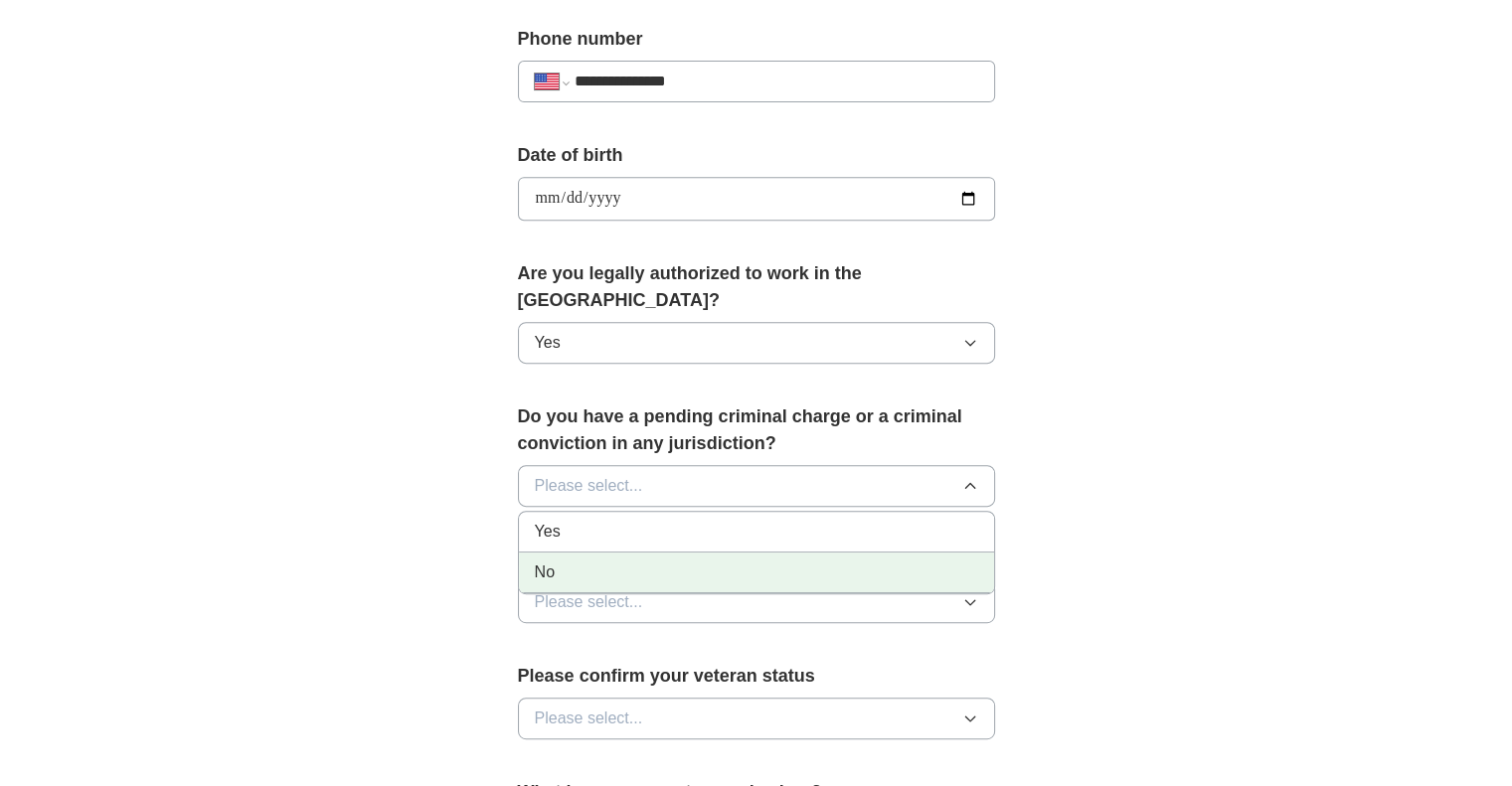 click on "No" at bounding box center [756, 572] 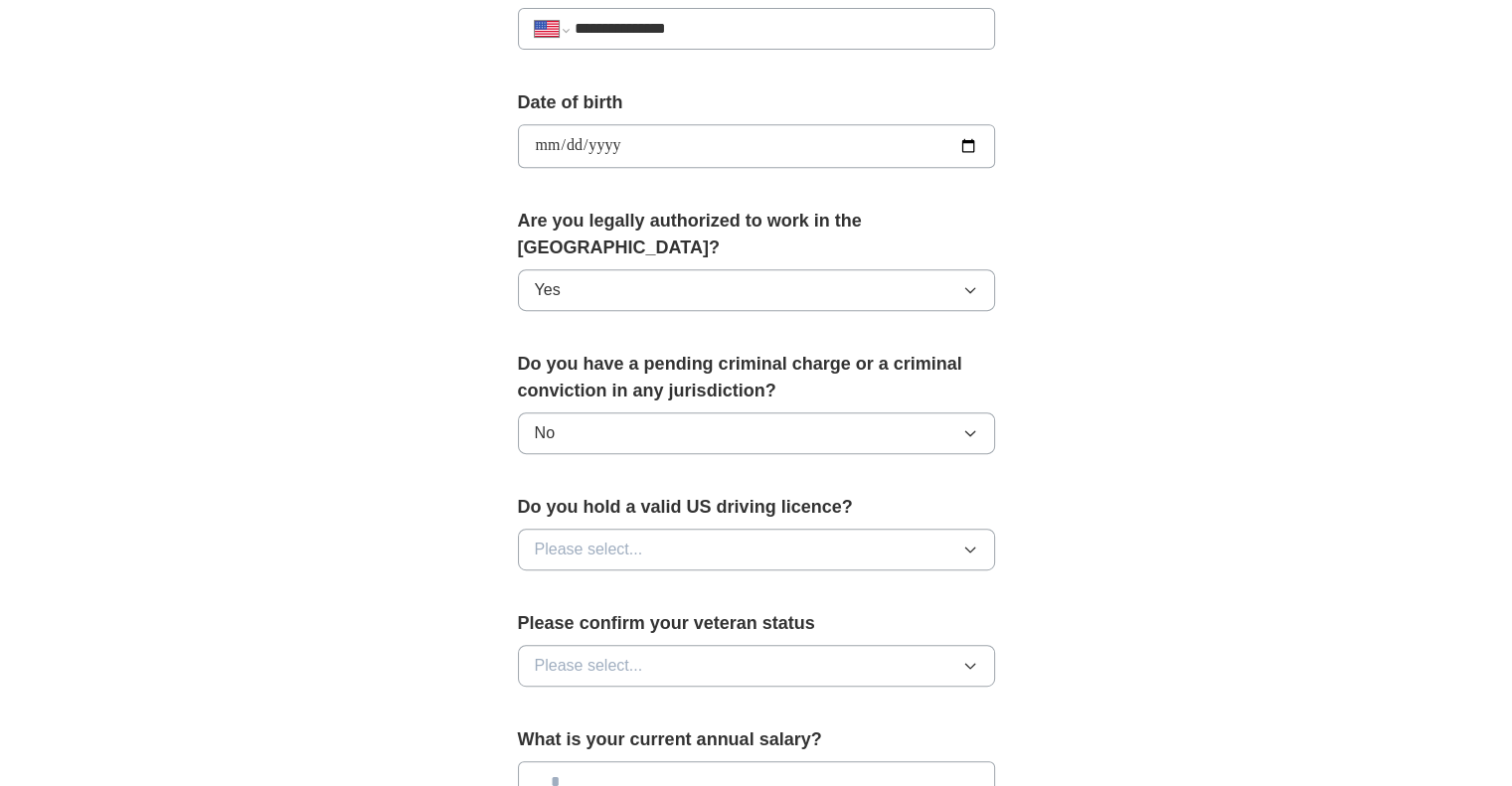 scroll, scrollTop: 894, scrollLeft: 0, axis: vertical 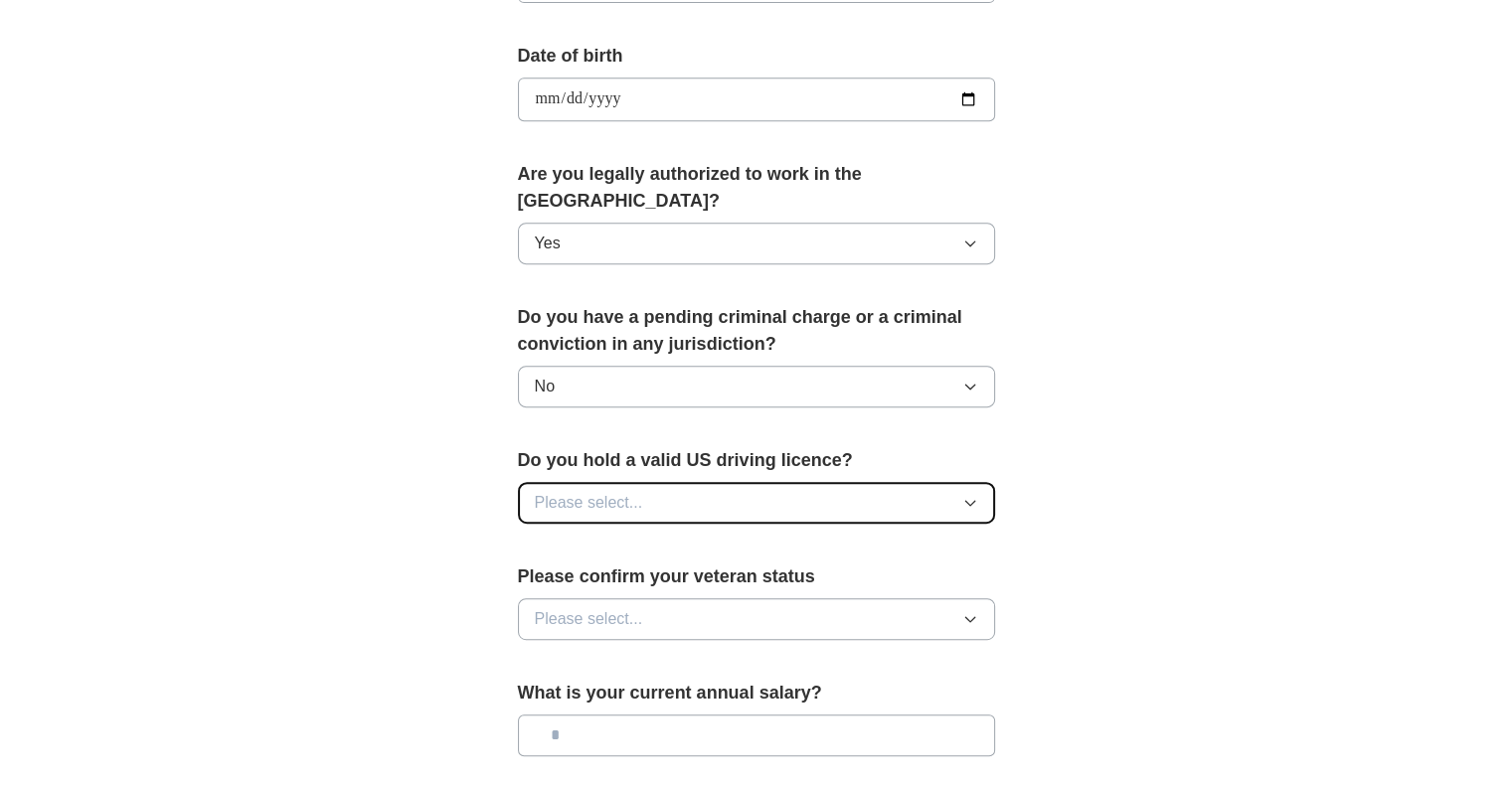 click on "Please select..." at bounding box center (588, 503) 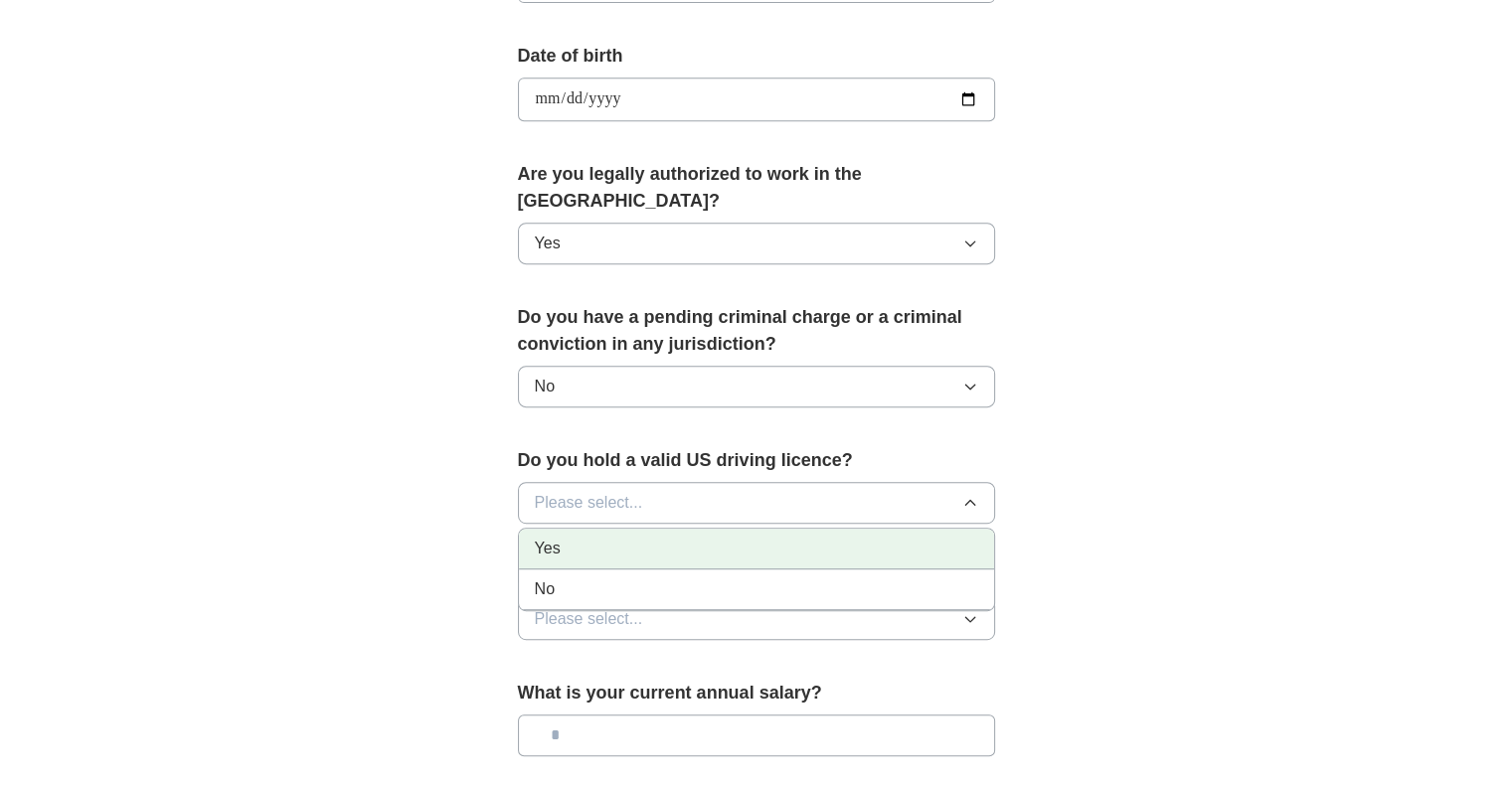 click on "Yes" at bounding box center [756, 549] 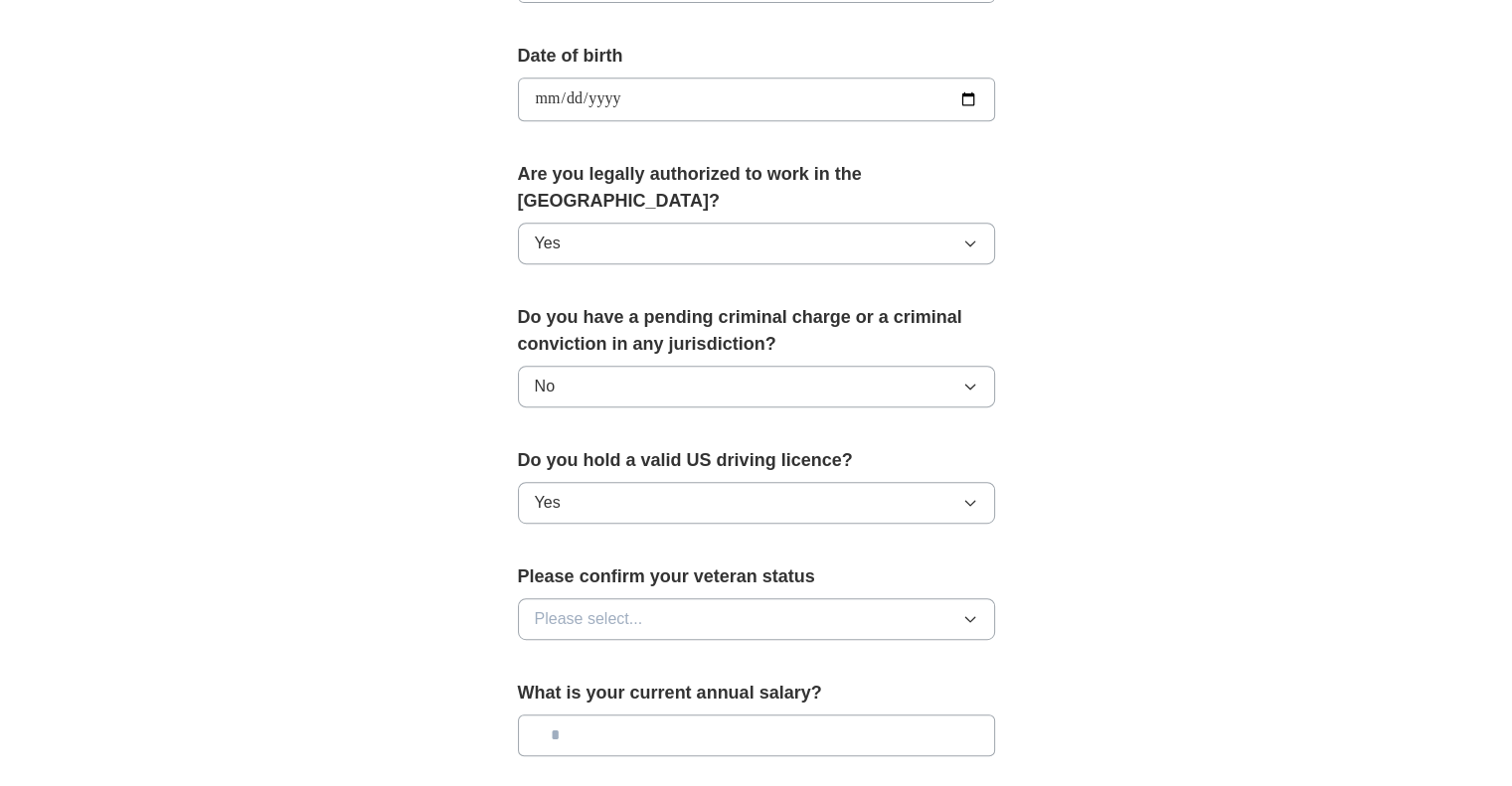 scroll, scrollTop: 994, scrollLeft: 0, axis: vertical 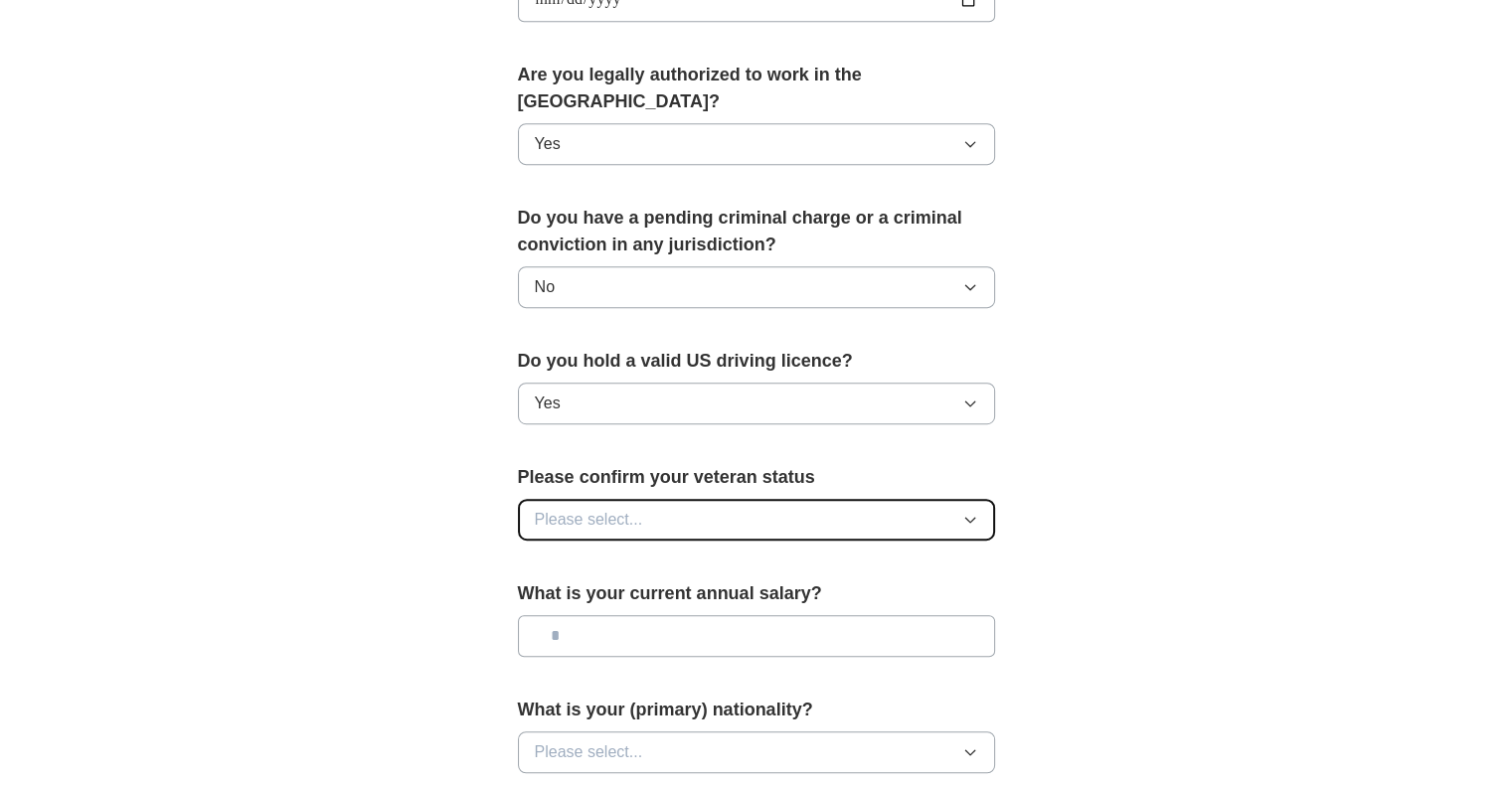 click on "Please select..." at bounding box center (588, 520) 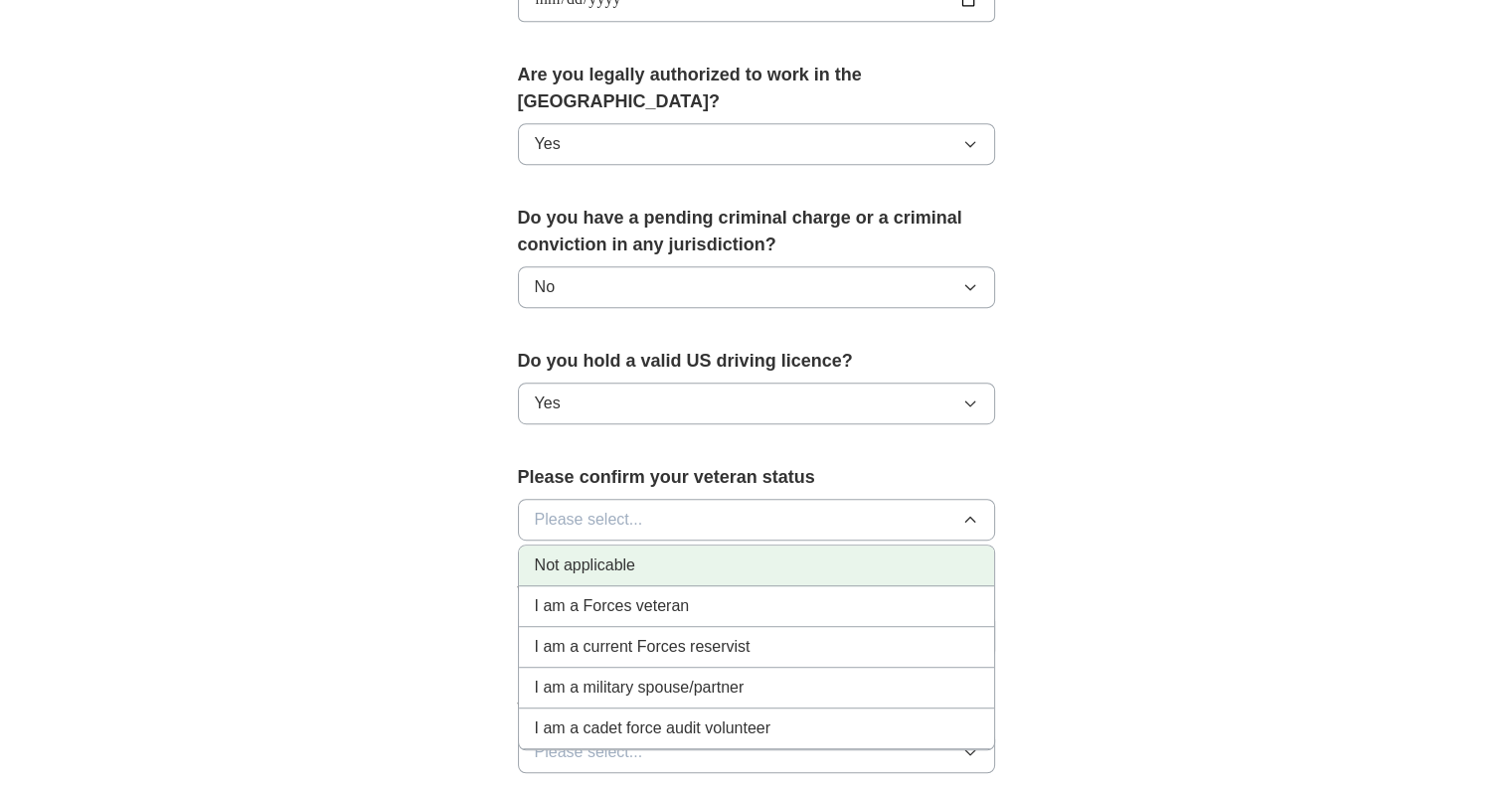 click on "Not applicable" at bounding box center [585, 565] 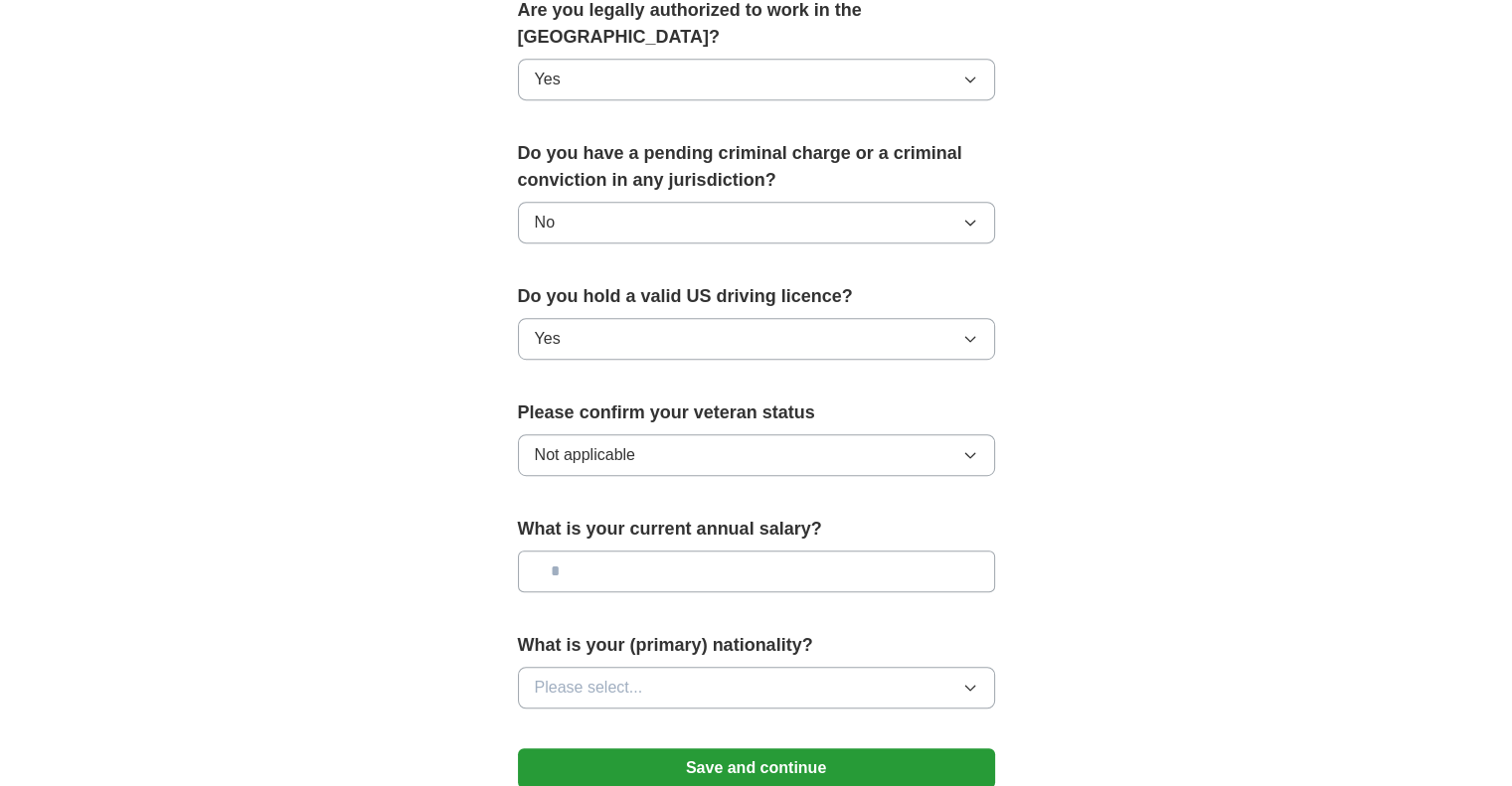 scroll, scrollTop: 1093, scrollLeft: 0, axis: vertical 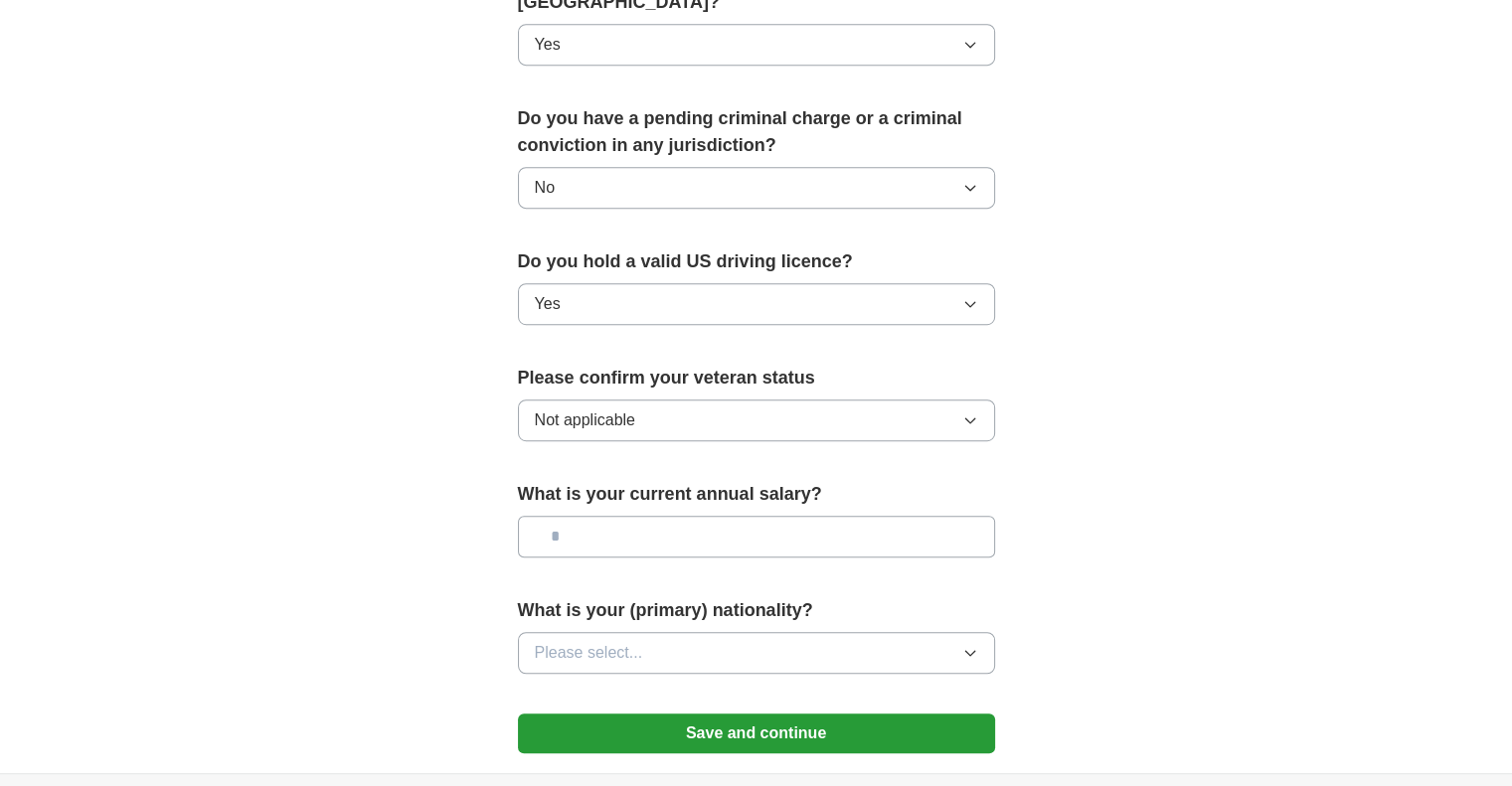 drag, startPoint x: 596, startPoint y: 510, endPoint x: 533, endPoint y: 516, distance: 63.28507 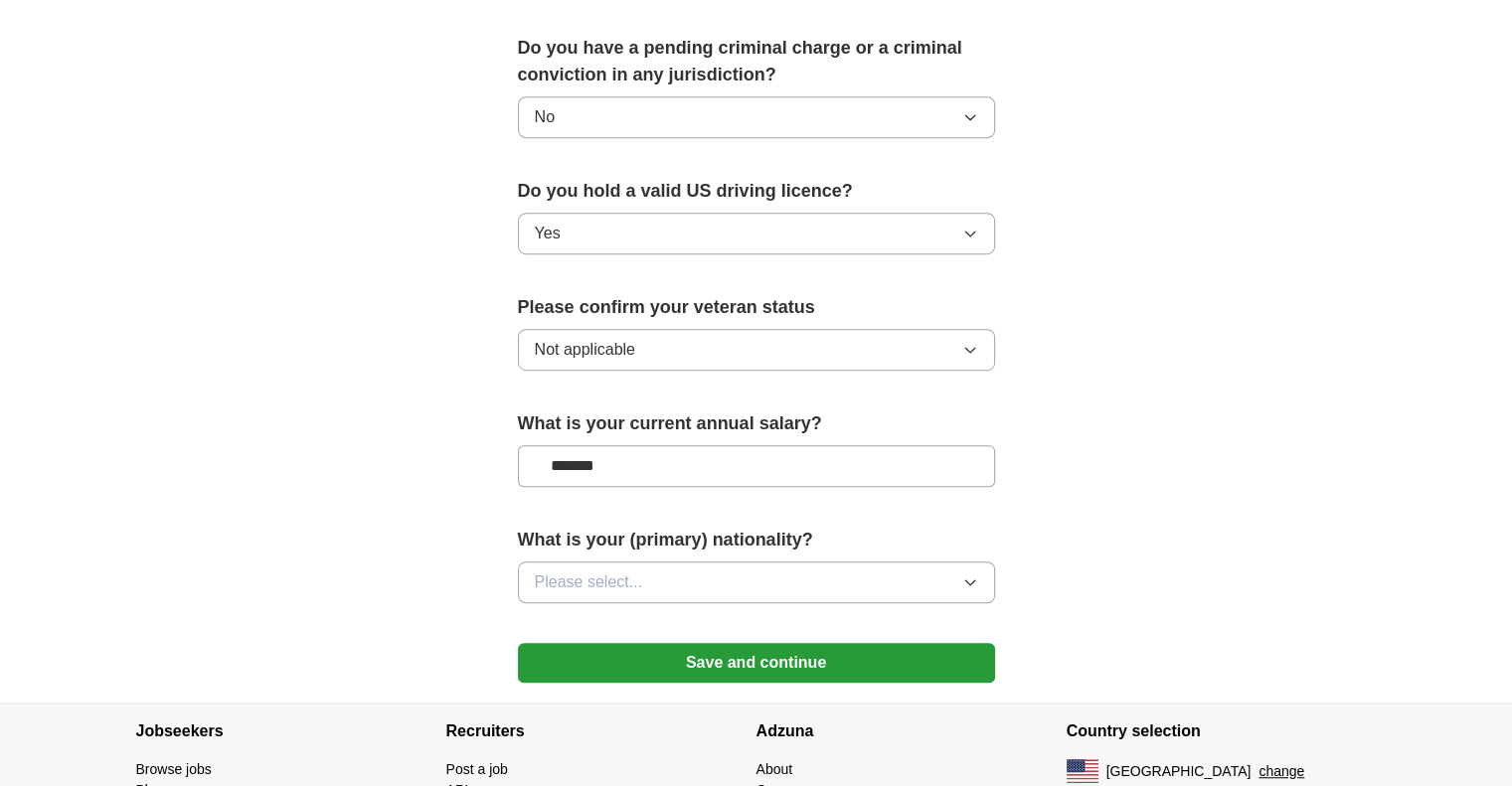 scroll, scrollTop: 1192, scrollLeft: 0, axis: vertical 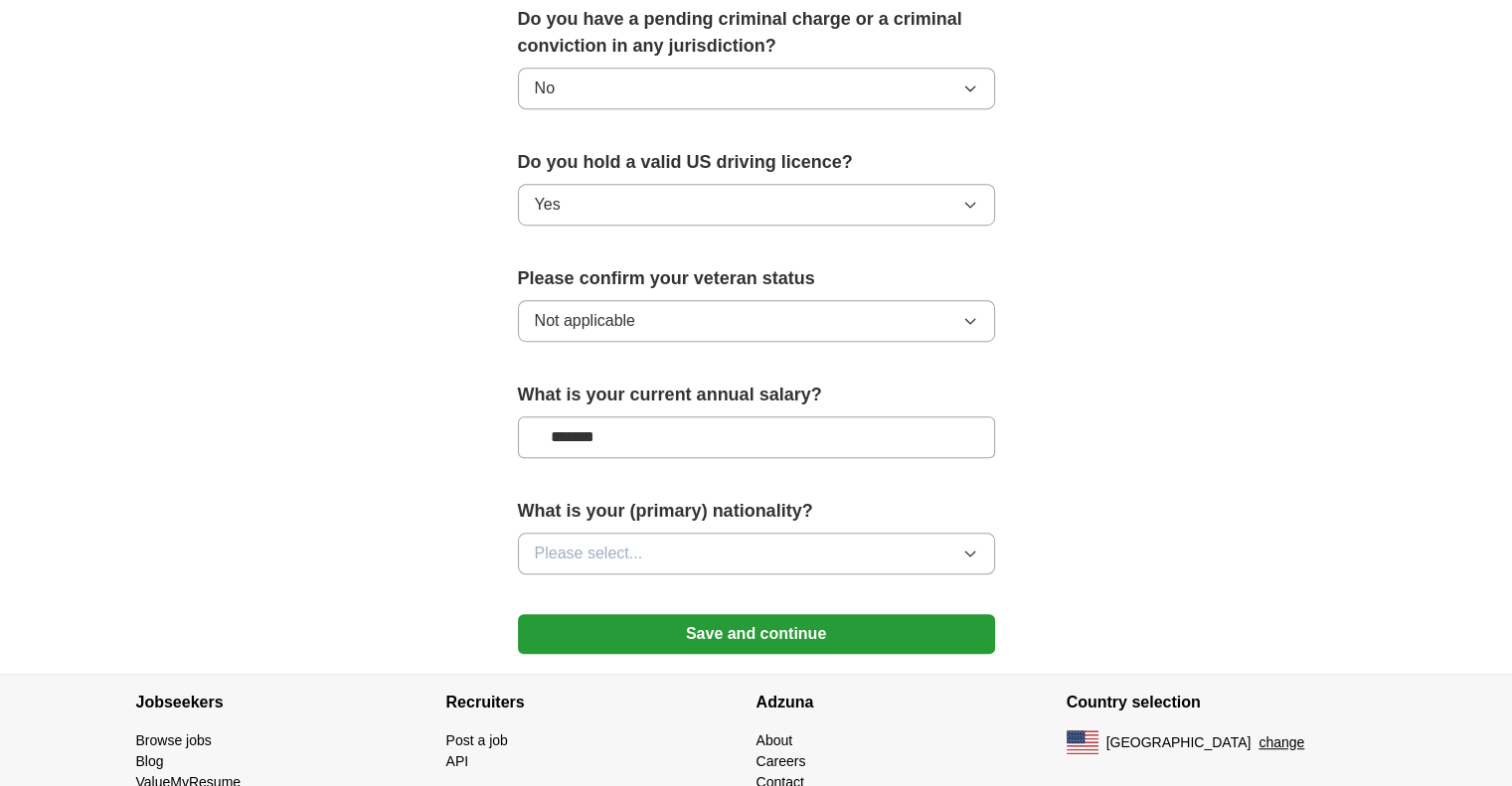 type on "*******" 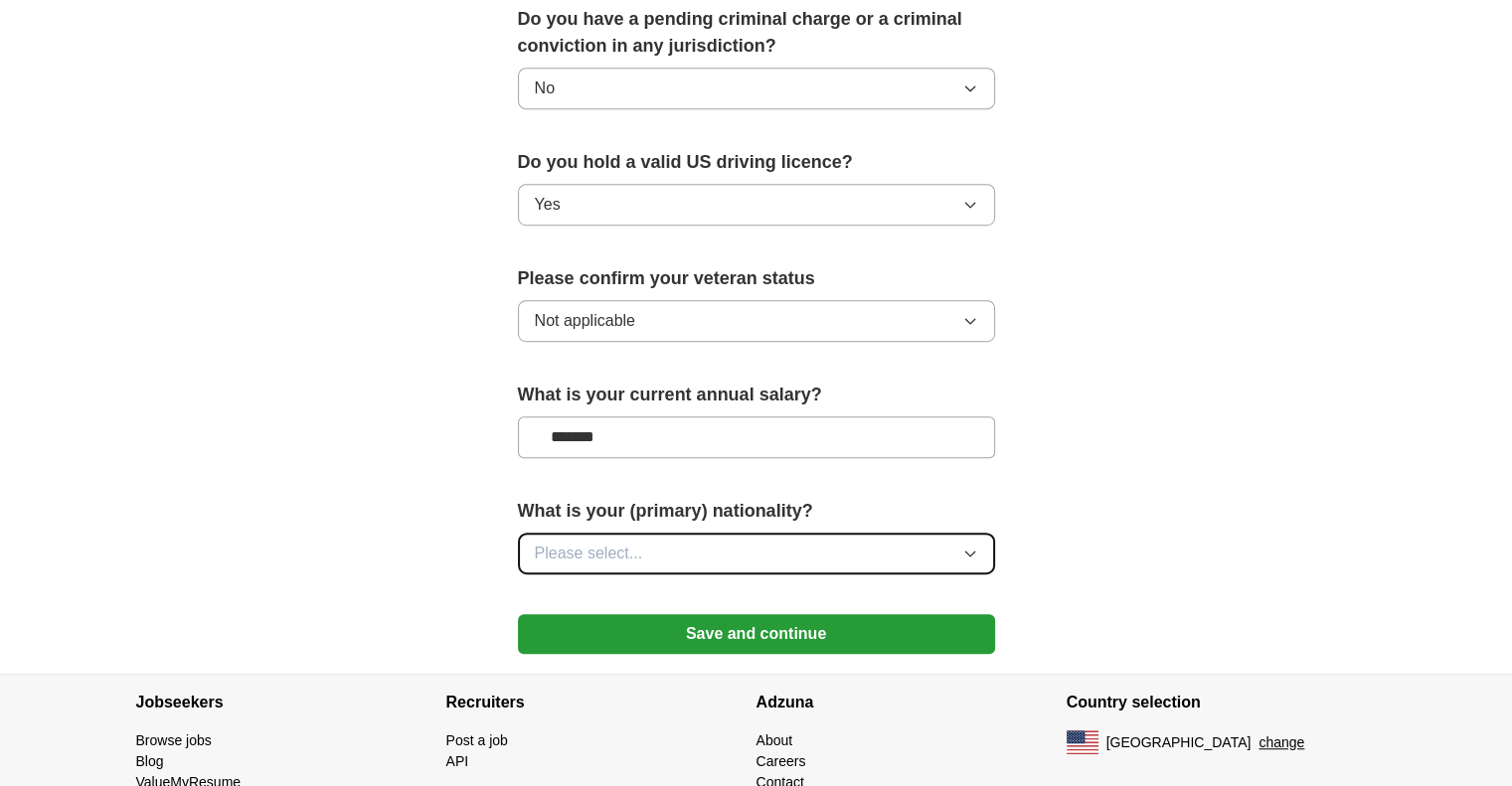 click on "Please select..." at bounding box center [588, 553] 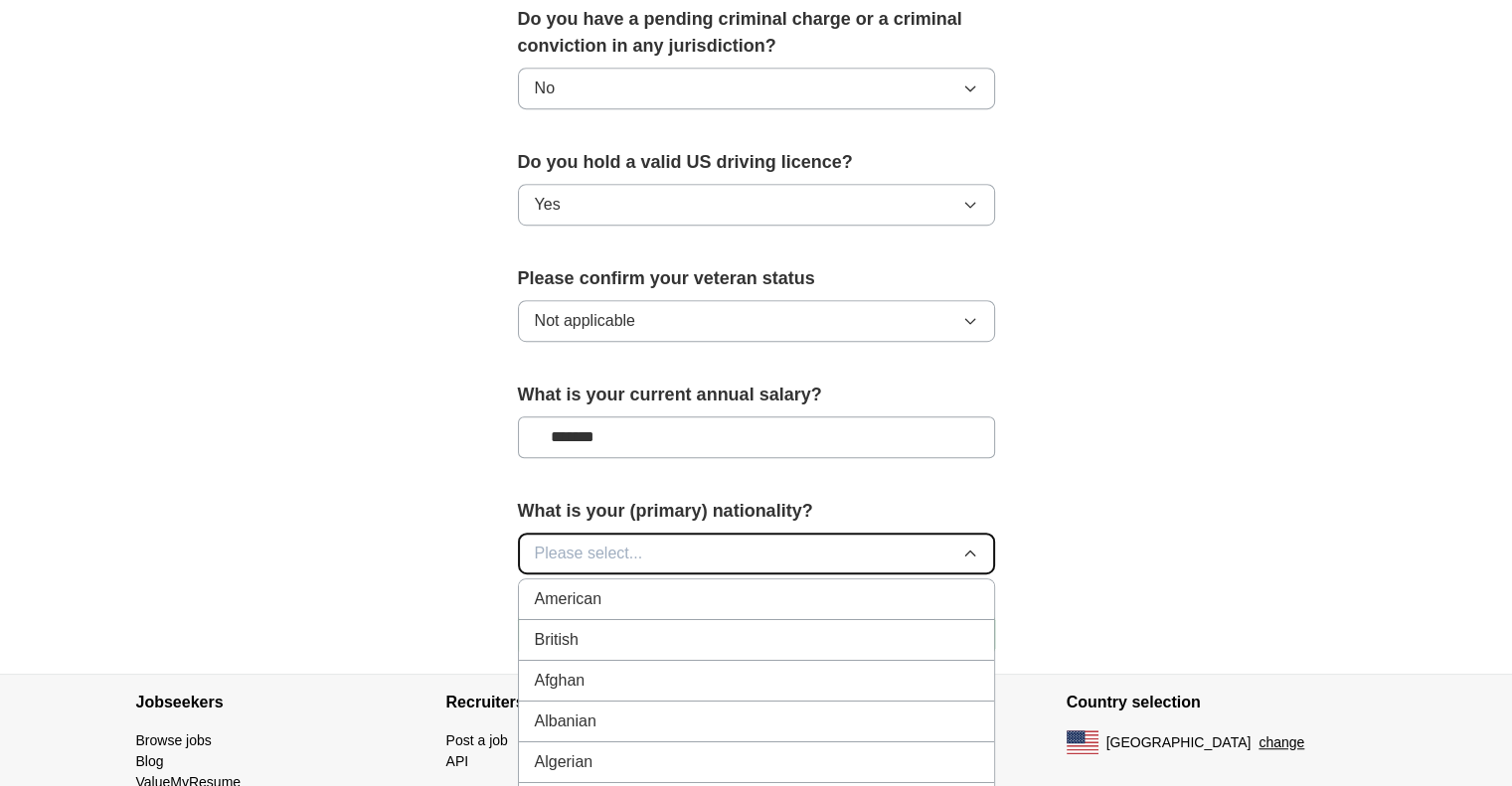 type 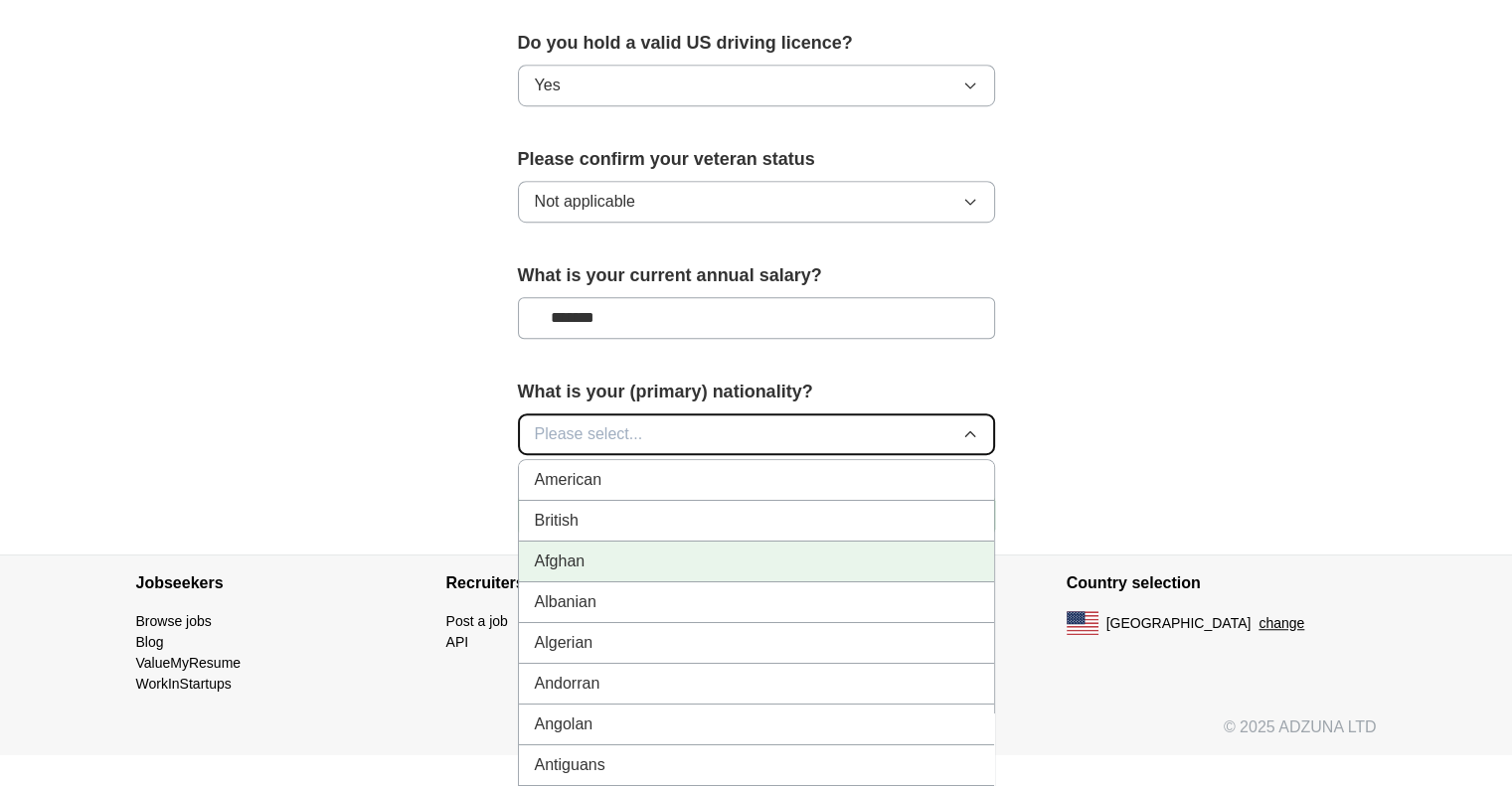 scroll, scrollTop: 1349, scrollLeft: 0, axis: vertical 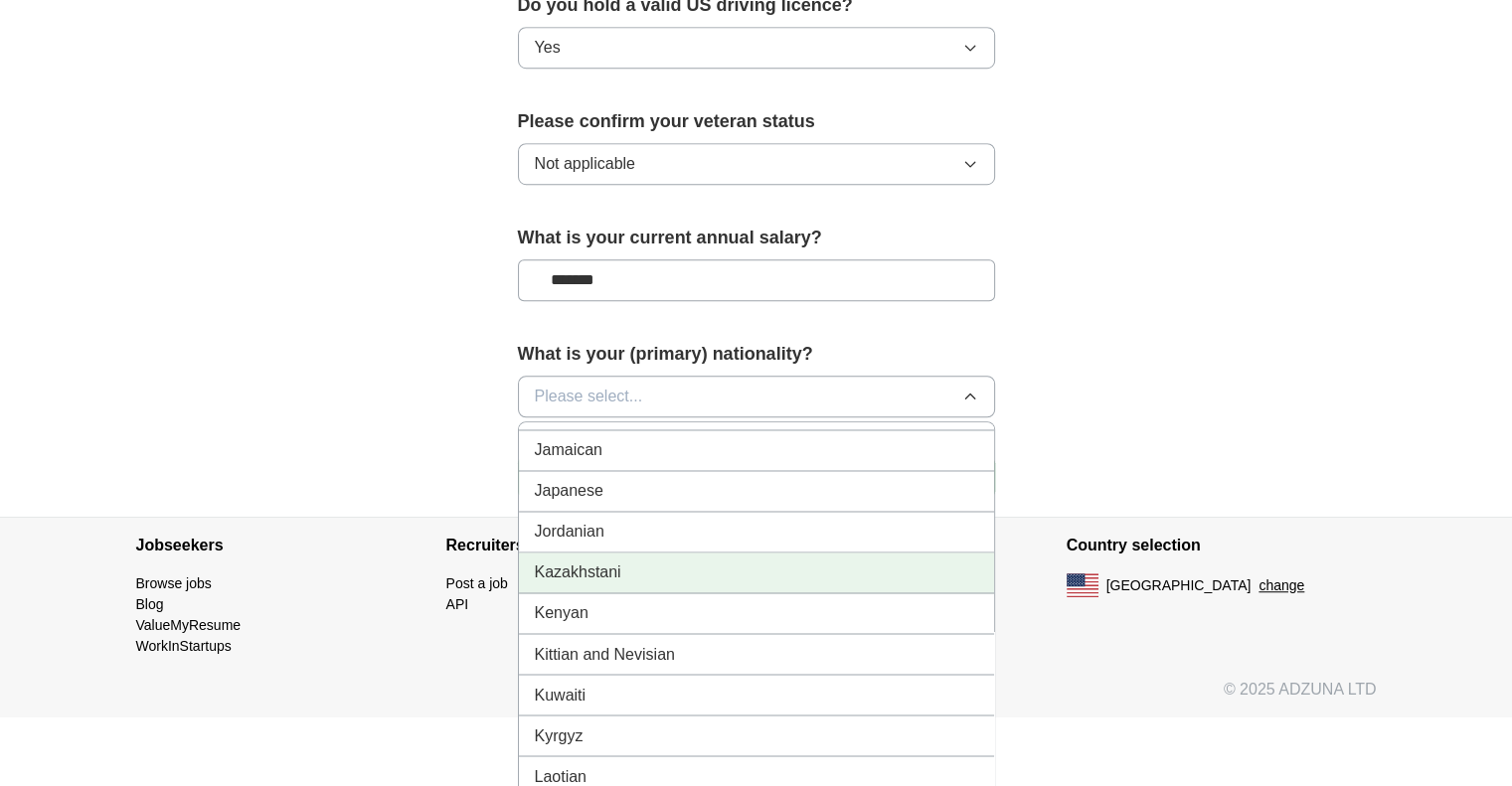 click on "Kazakhstani" at bounding box center [578, 572] 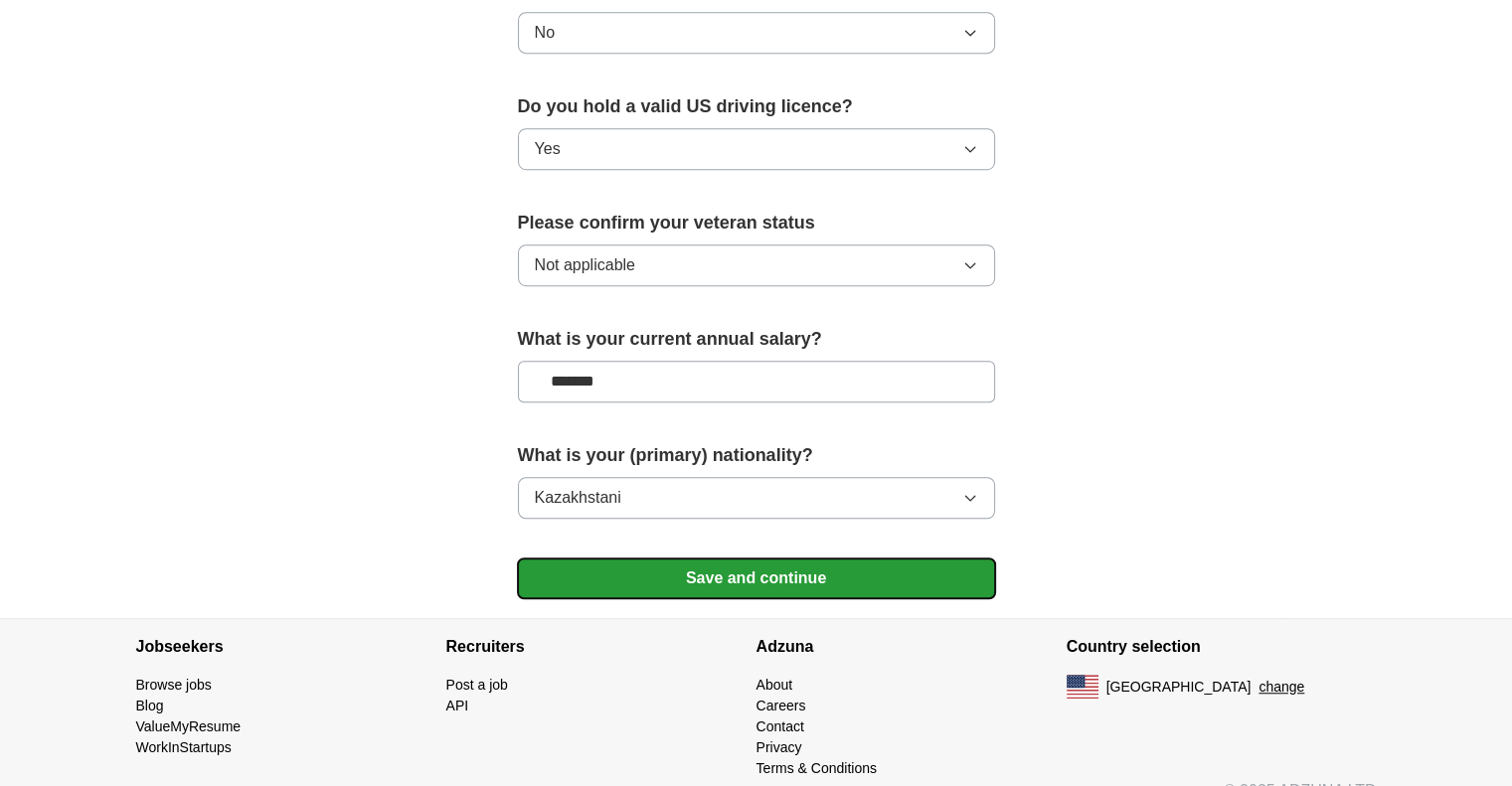click on "Save and continue" at bounding box center [756, 578] 